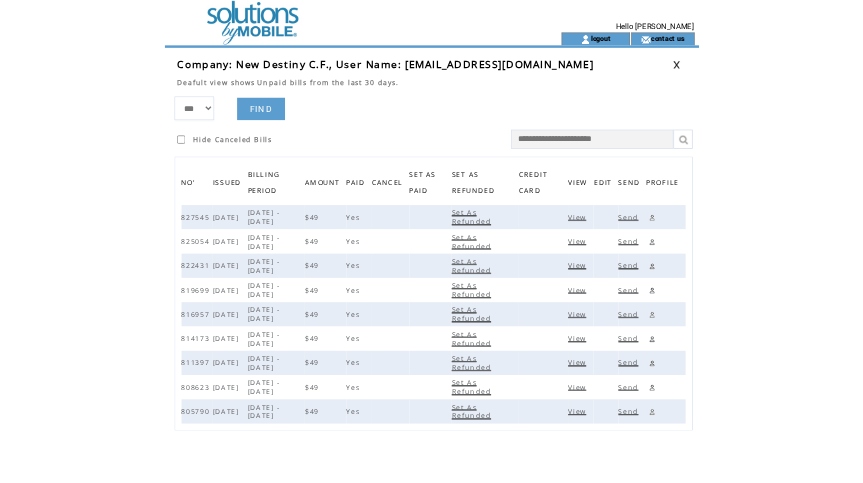 scroll, scrollTop: 0, scrollLeft: 0, axis: both 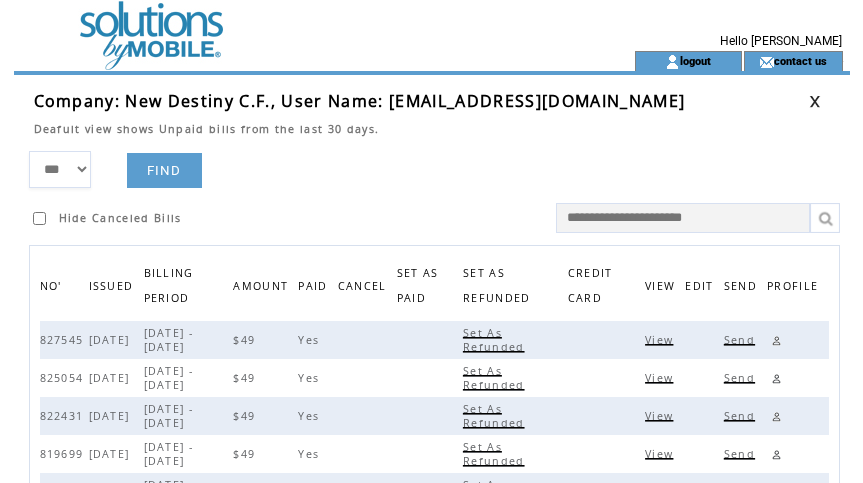 drag, startPoint x: 442, startPoint y: 132, endPoint x: 459, endPoint y: 102, distance: 34.48188 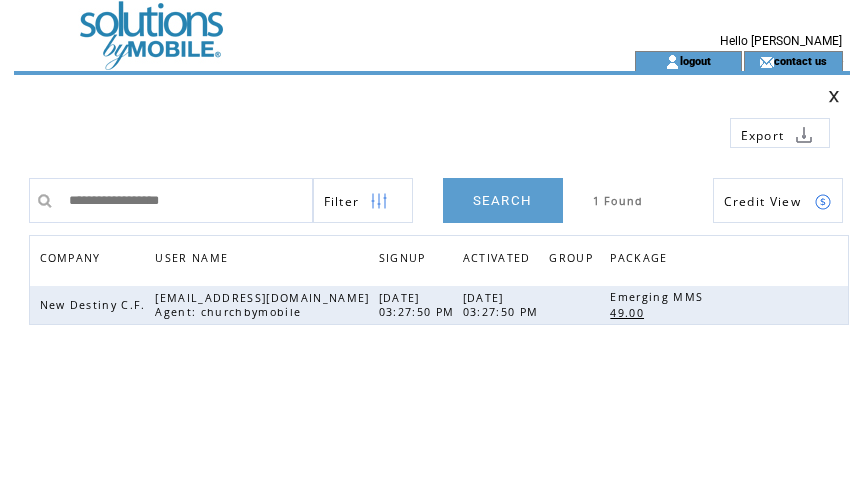scroll, scrollTop: 0, scrollLeft: 0, axis: both 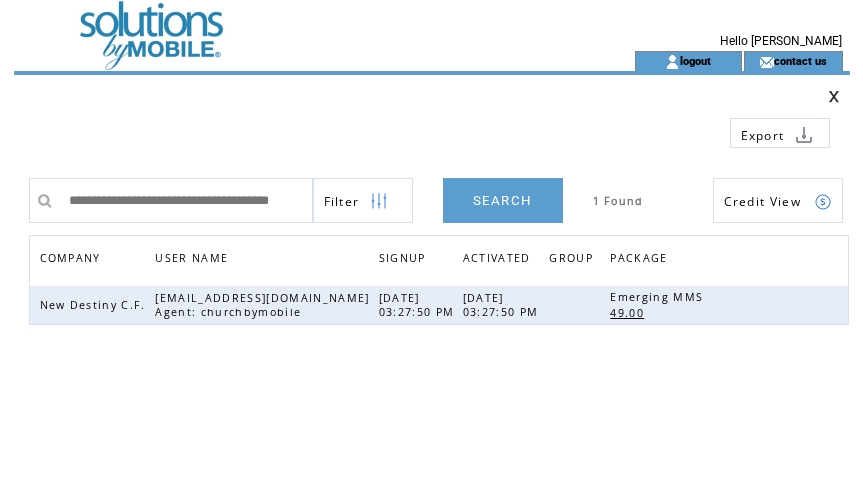 type on "**********" 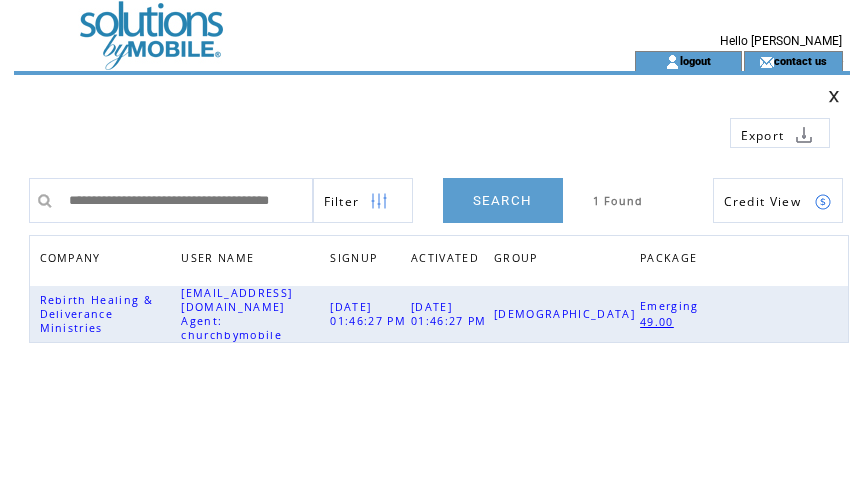 scroll, scrollTop: 0, scrollLeft: 0, axis: both 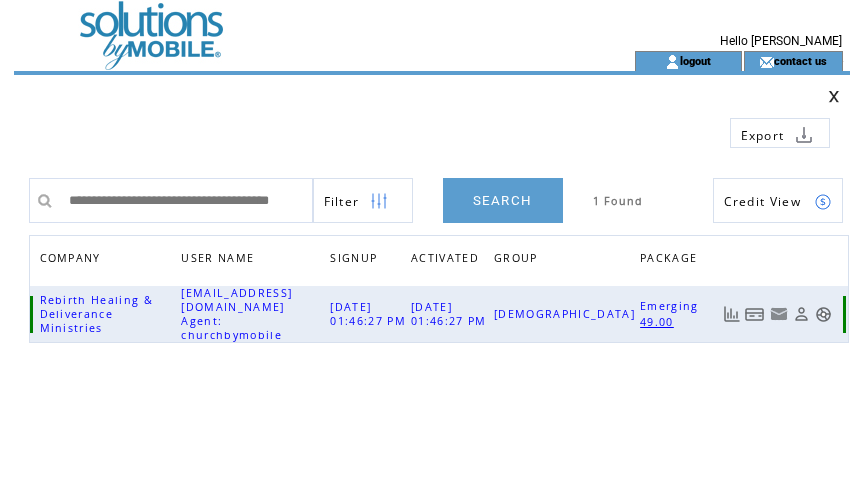 click at bounding box center (755, 314) 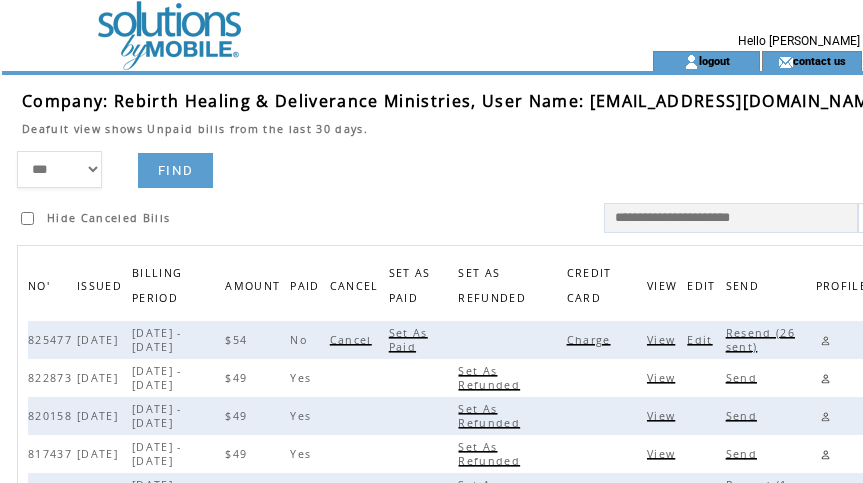 scroll, scrollTop: 0, scrollLeft: 0, axis: both 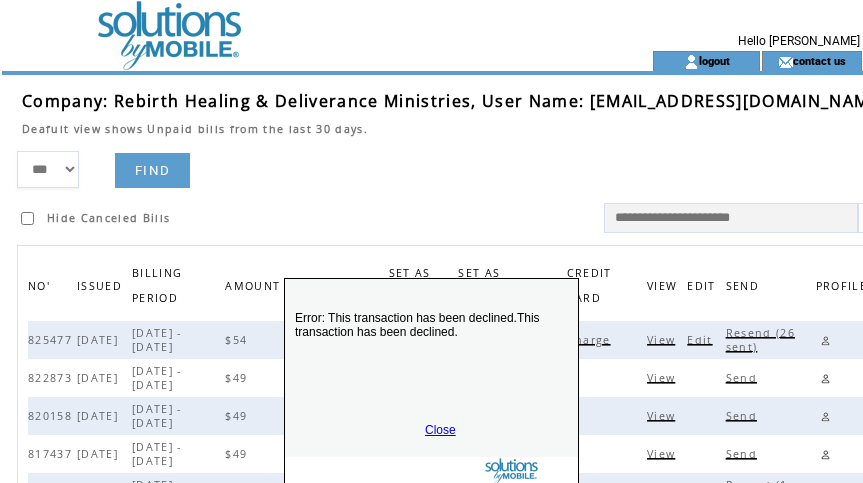 click on "Close" at bounding box center (440, 430) 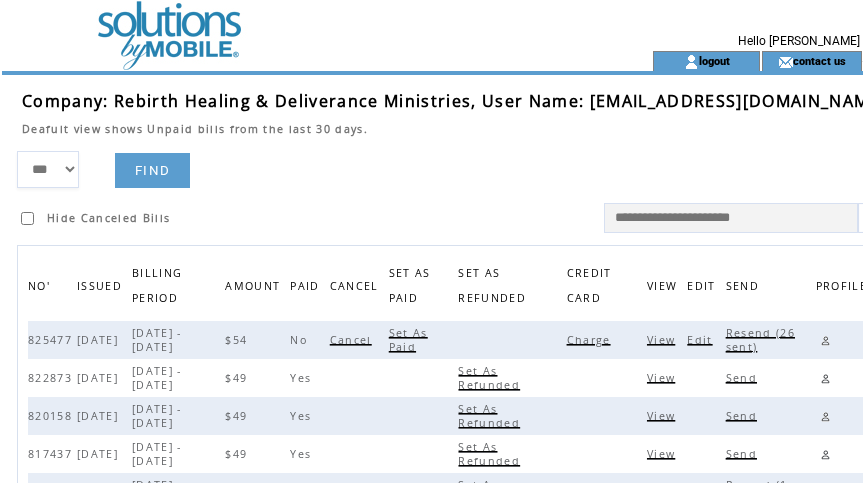 click at bounding box center (454, 143) 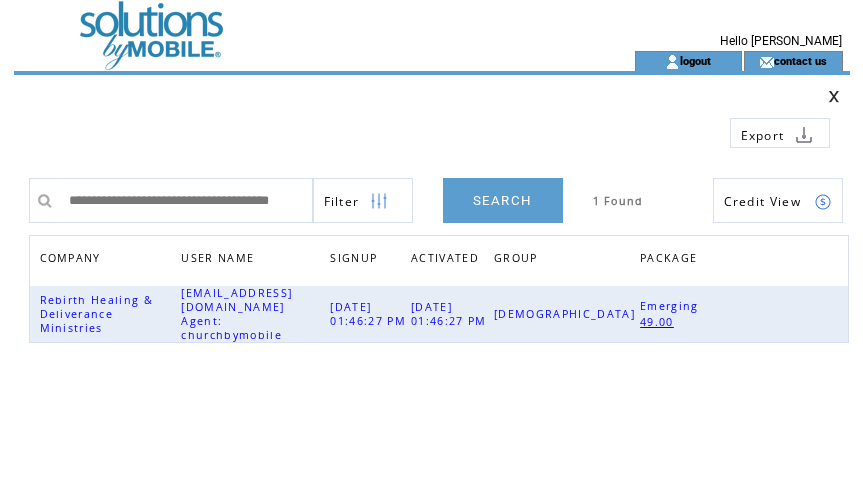 scroll, scrollTop: 0, scrollLeft: 0, axis: both 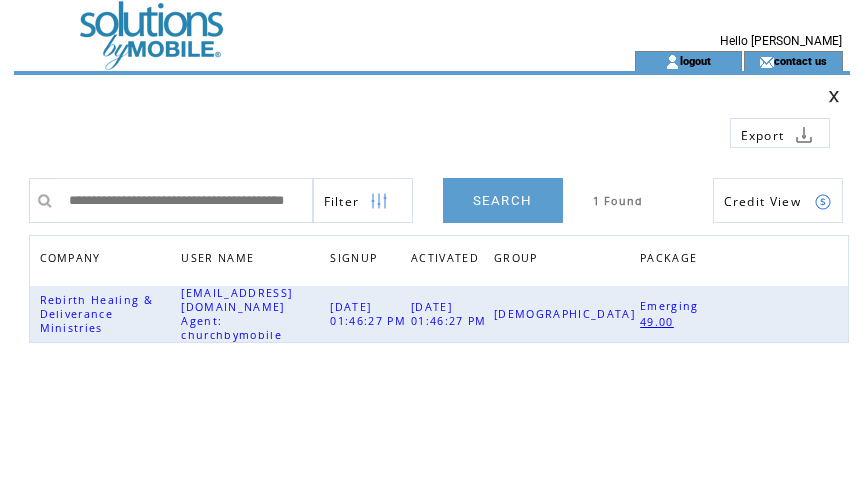 type on "**********" 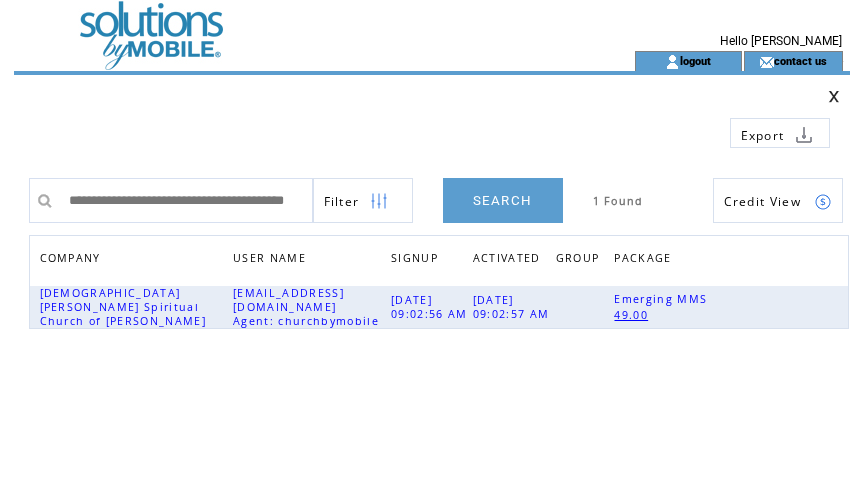 scroll, scrollTop: 0, scrollLeft: 0, axis: both 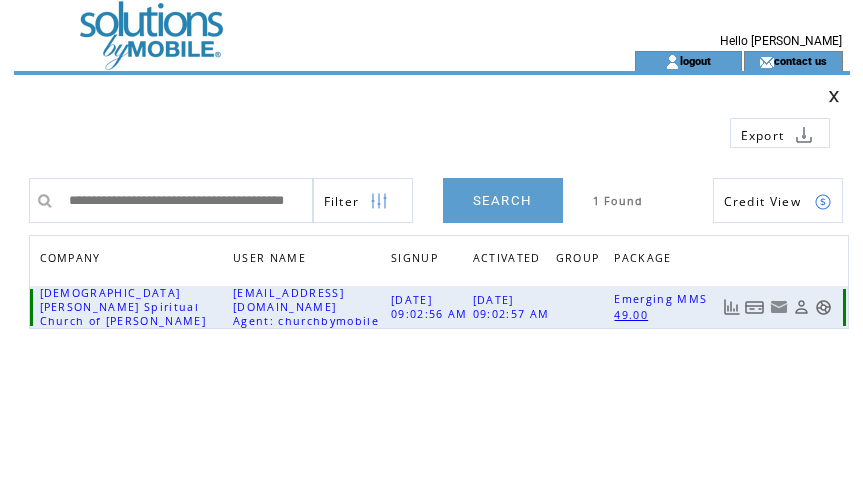 click at bounding box center (731, 307) 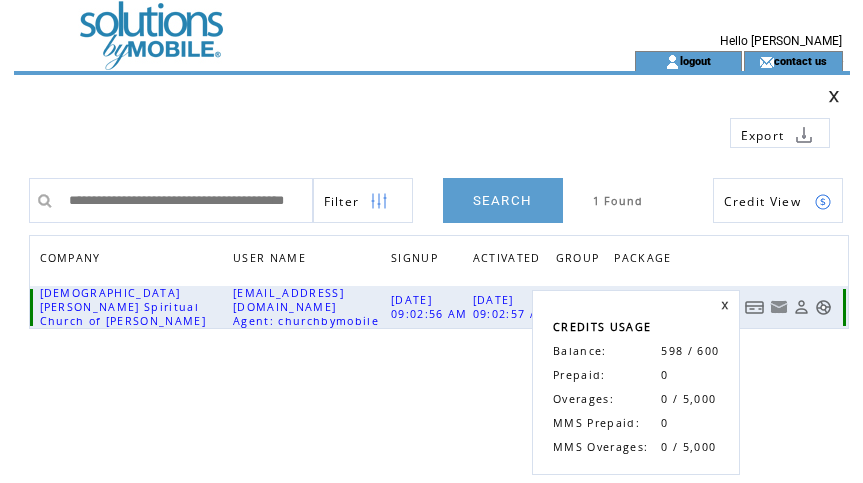 click at bounding box center (755, 307) 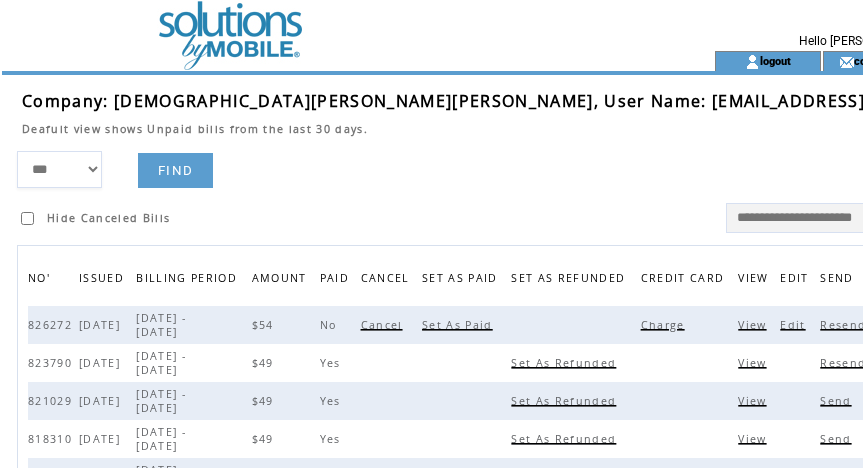 scroll, scrollTop: 0, scrollLeft: 0, axis: both 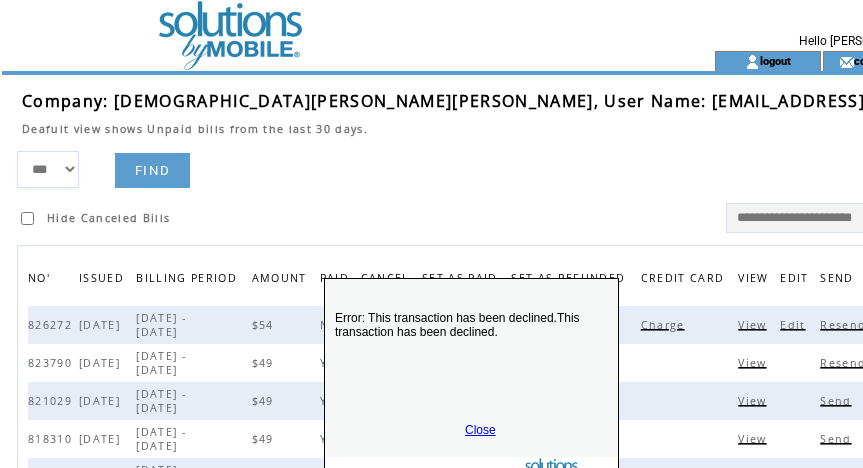 click on "Close" at bounding box center (480, 430) 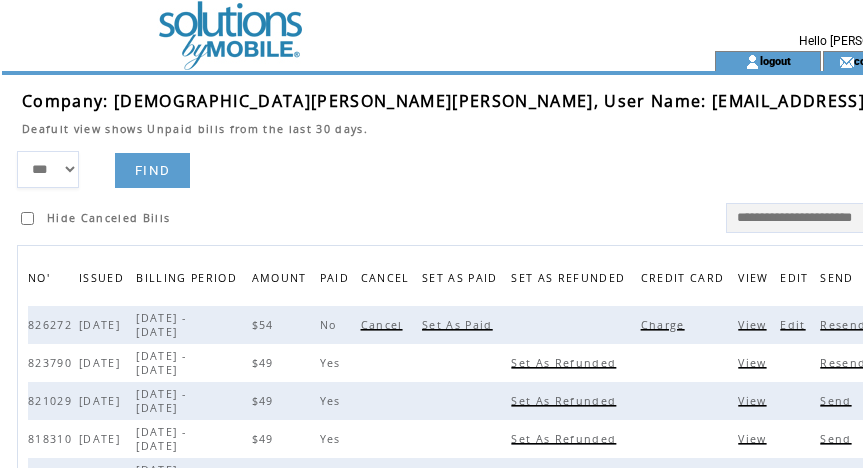 drag, startPoint x: 416, startPoint y: 181, endPoint x: 506, endPoint y: 179, distance: 90.02222 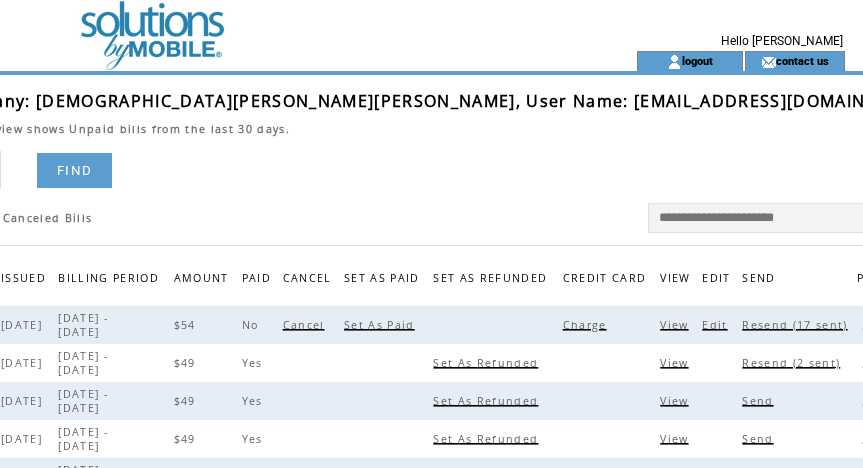 scroll, scrollTop: 0, scrollLeft: 79, axis: horizontal 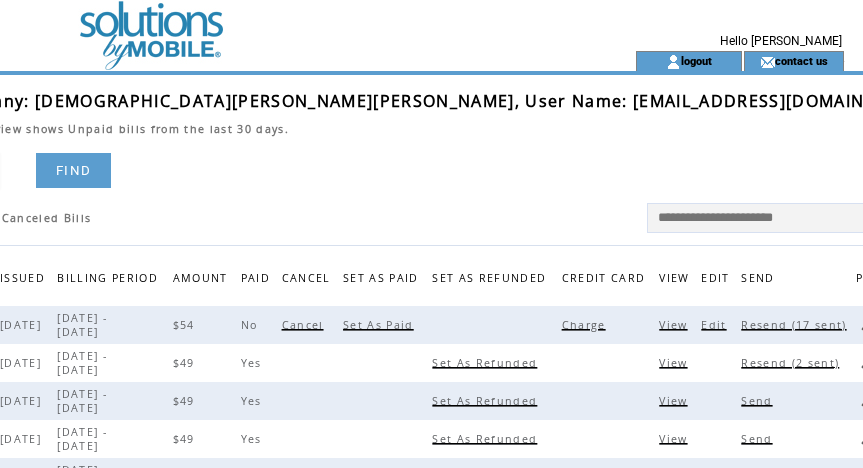 click at bounding box center (935, 101) 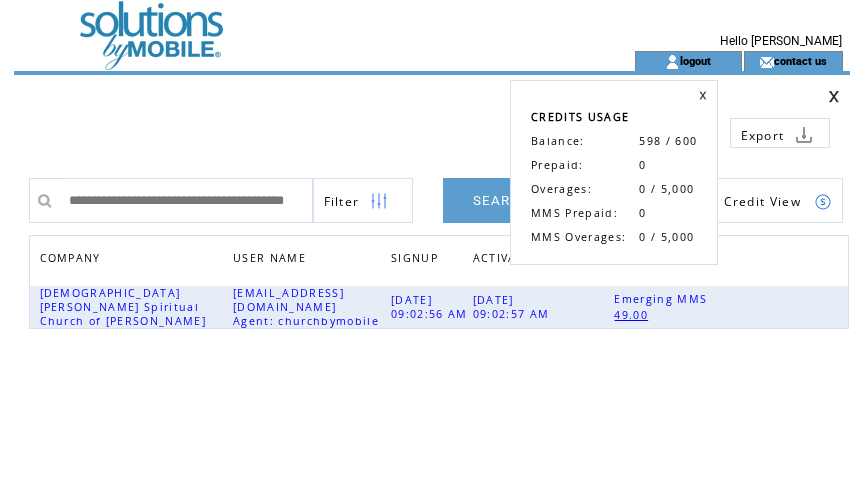 scroll, scrollTop: 0, scrollLeft: 0, axis: both 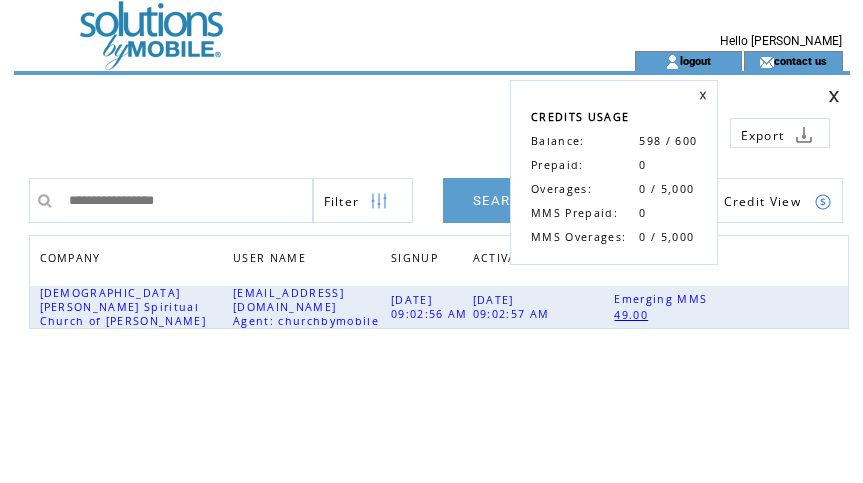 type on "**********" 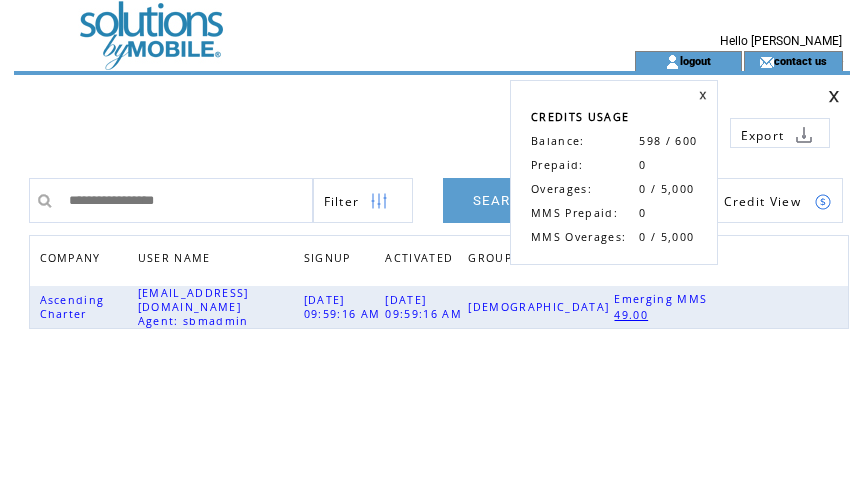 scroll, scrollTop: 0, scrollLeft: 0, axis: both 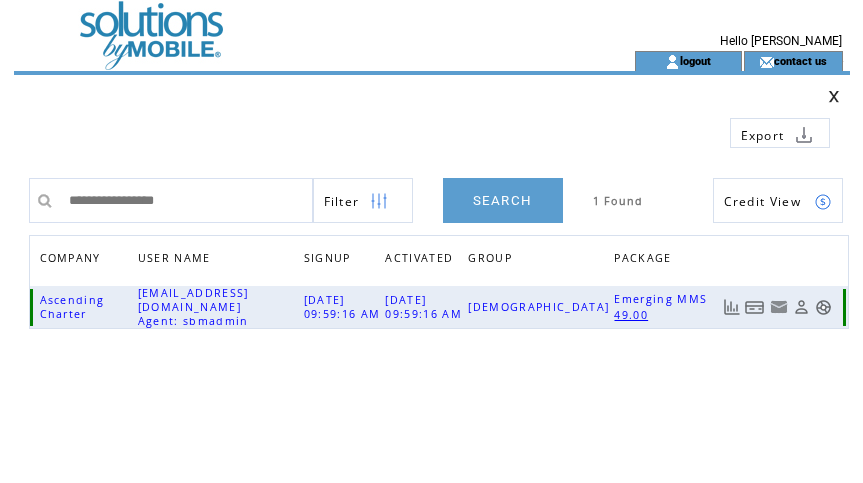 click at bounding box center (755, 307) 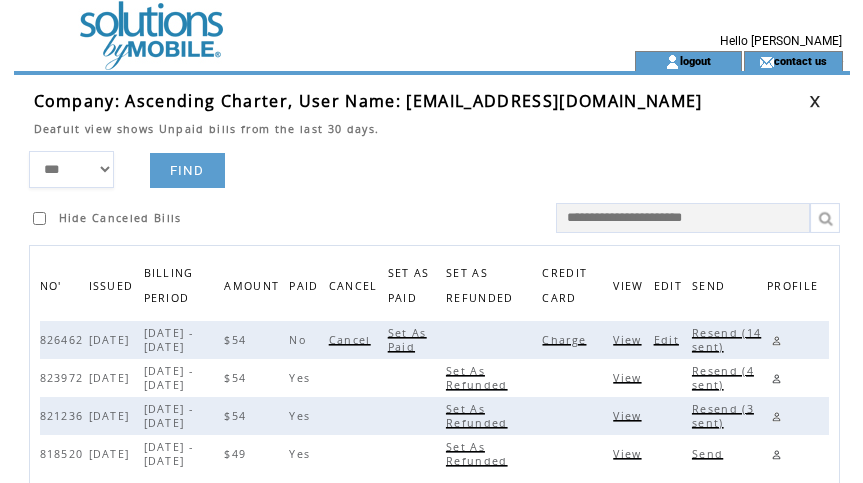 scroll, scrollTop: 0, scrollLeft: 0, axis: both 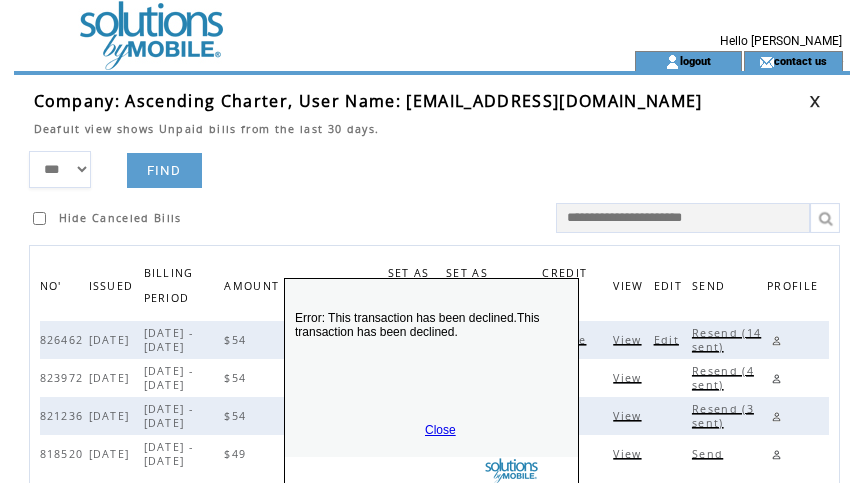 click on "Close" at bounding box center [440, 430] 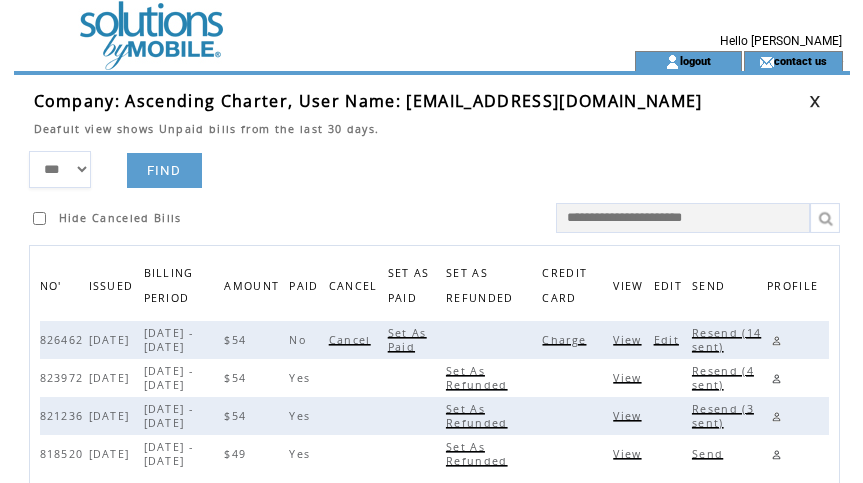 drag, startPoint x: 427, startPoint y: 184, endPoint x: 514, endPoint y: 137, distance: 98.88377 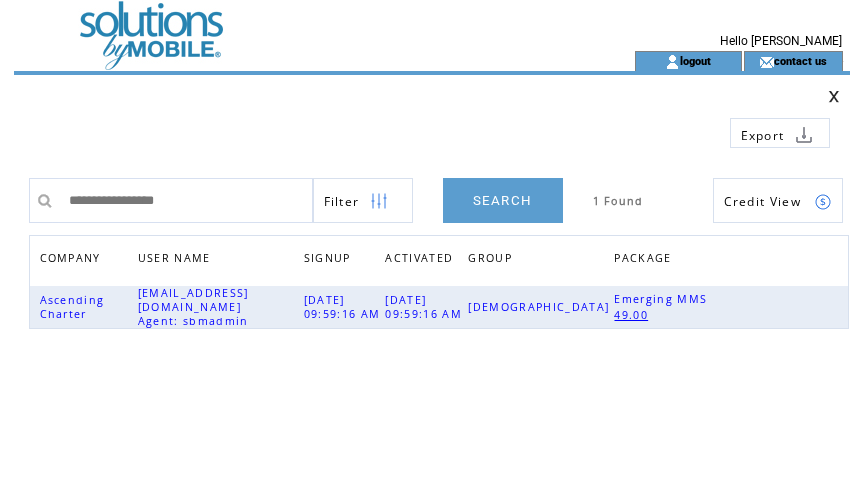 scroll, scrollTop: 0, scrollLeft: 0, axis: both 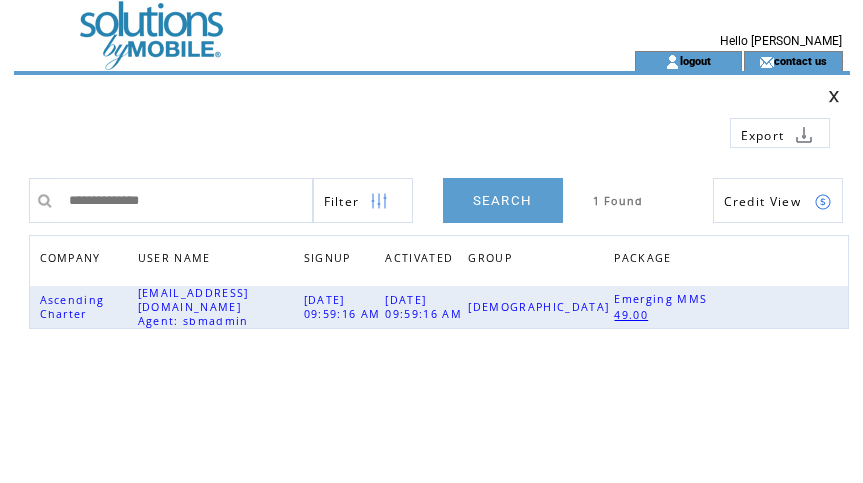 type on "**********" 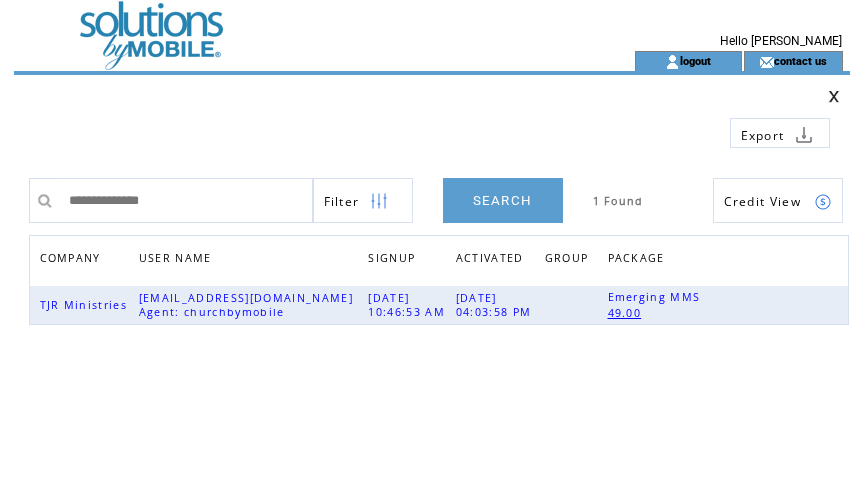 scroll, scrollTop: 0, scrollLeft: 0, axis: both 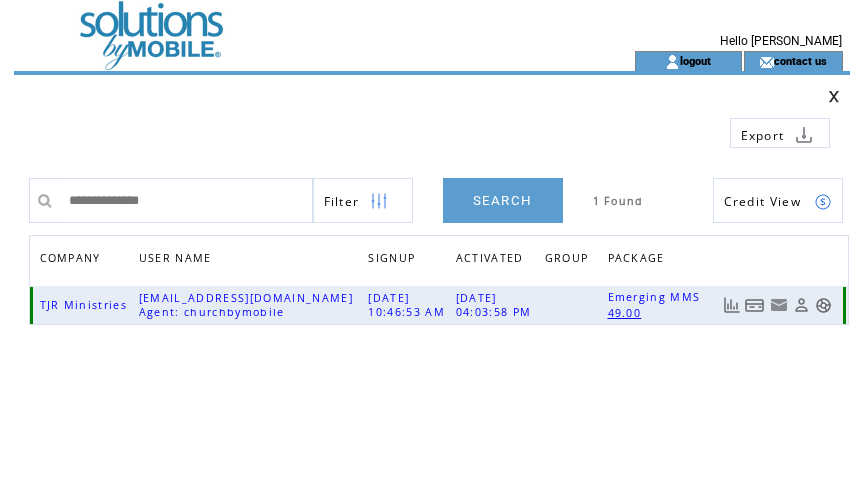 click at bounding box center (755, 305) 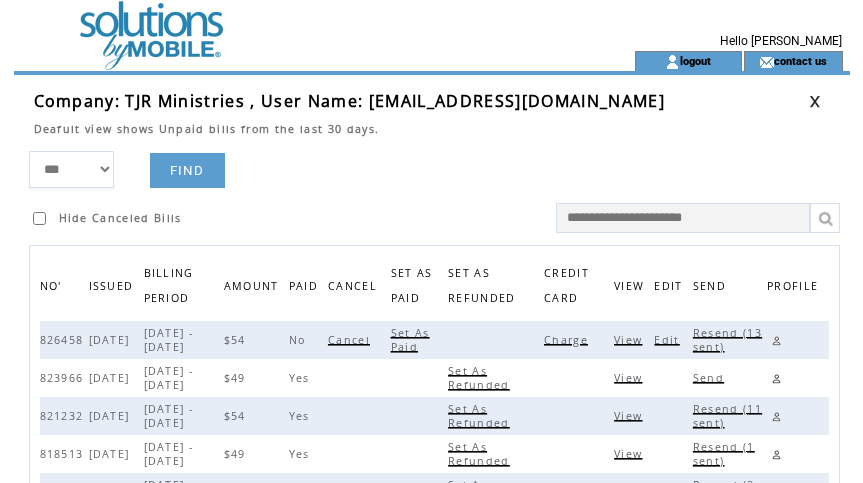 scroll, scrollTop: 0, scrollLeft: 0, axis: both 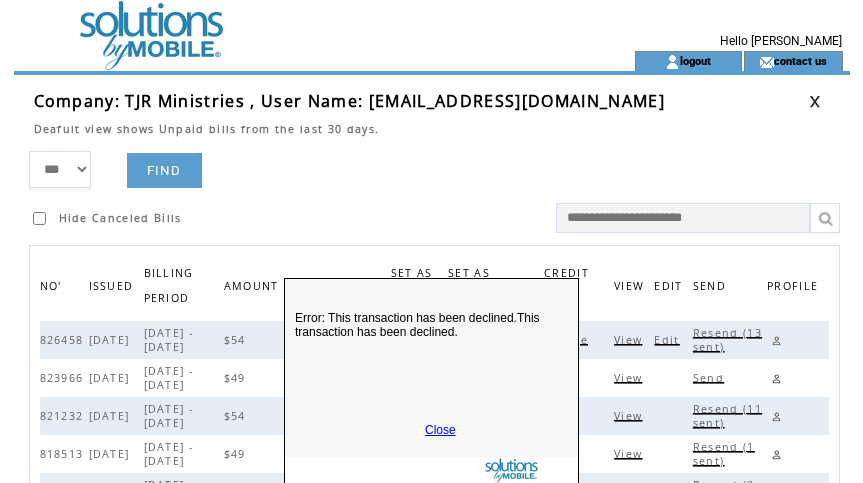 click on "Error: This transaction has been declined.This transaction has been declined. Close" at bounding box center [431, 381] 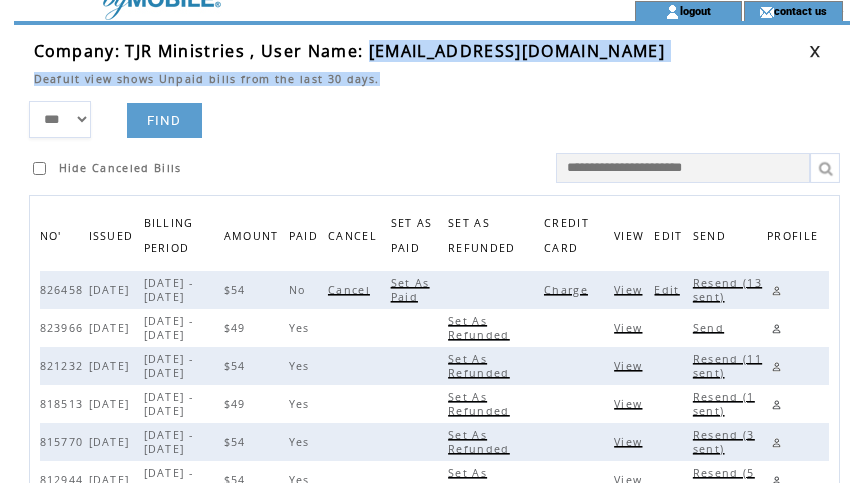 scroll, scrollTop: 73, scrollLeft: 0, axis: vertical 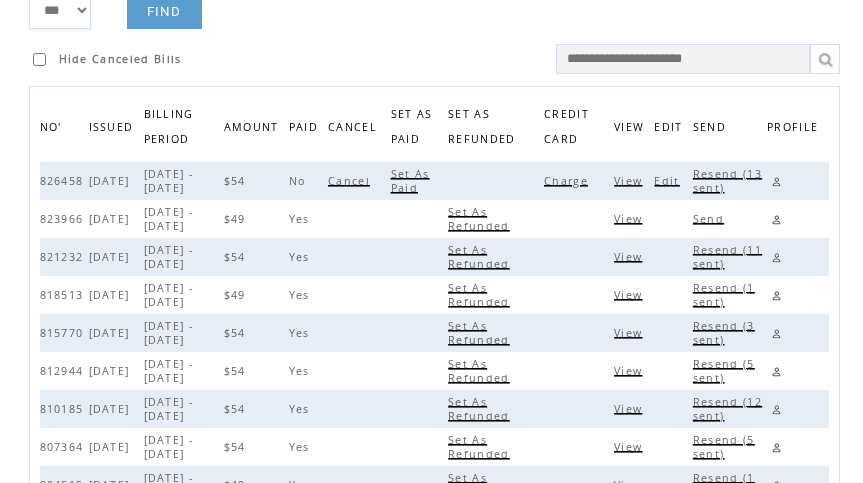 drag, startPoint x: 369, startPoint y: 100, endPoint x: 655, endPoint y: 24, distance: 295.92566 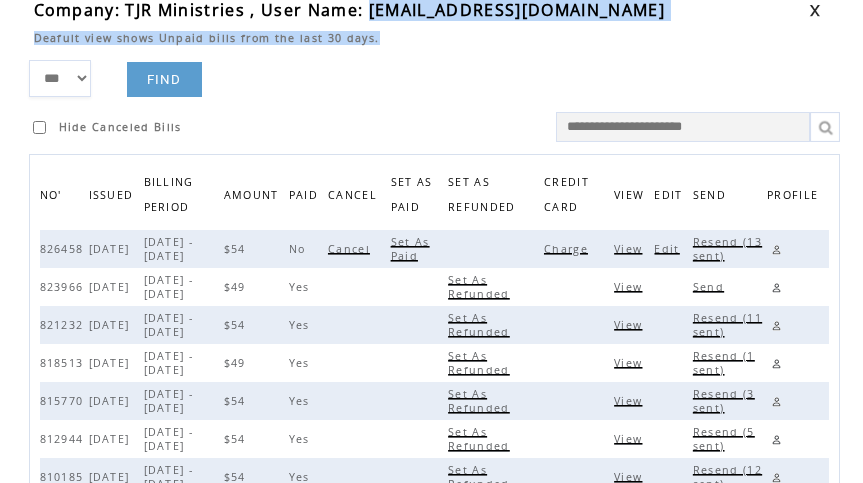 scroll, scrollTop: 0, scrollLeft: 0, axis: both 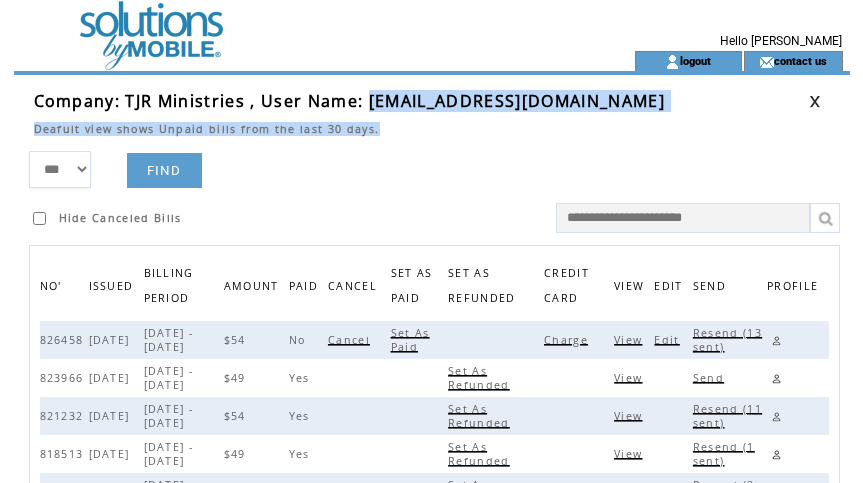click at bounding box center (421, 143) 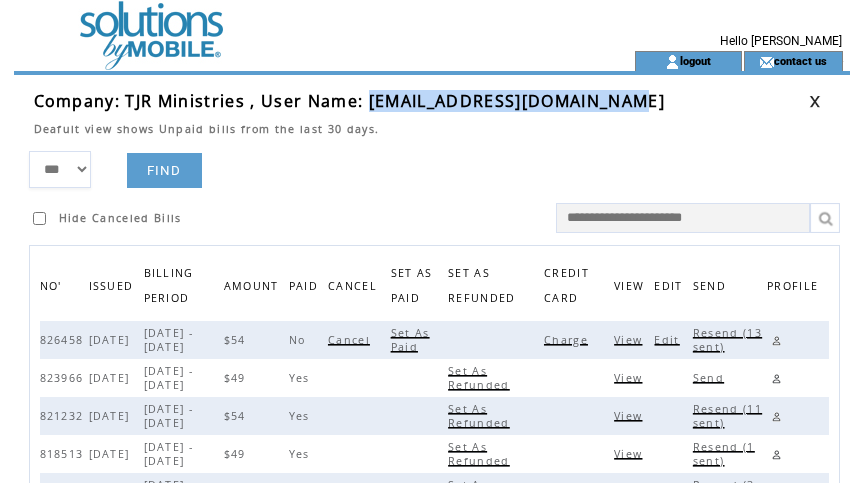 drag, startPoint x: 367, startPoint y: 97, endPoint x: 635, endPoint y: 97, distance: 268 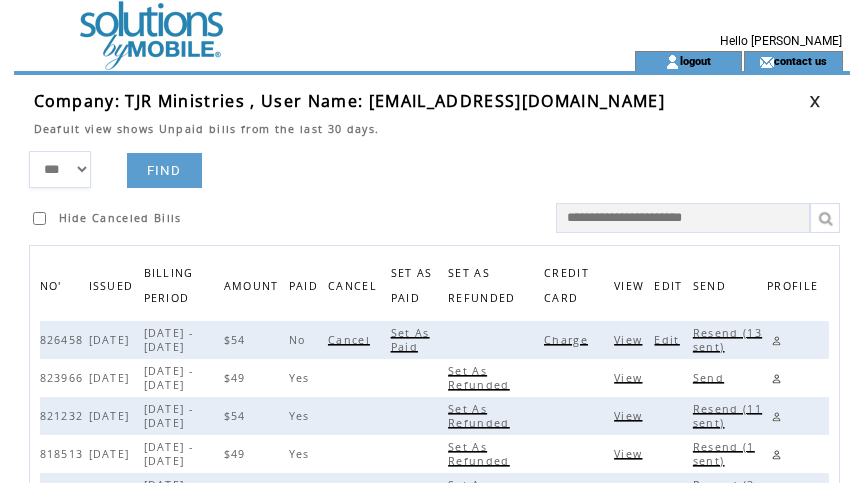click on "Deafult view shows Unpaid bills from the last 30 days." at bounding box center [421, 124] 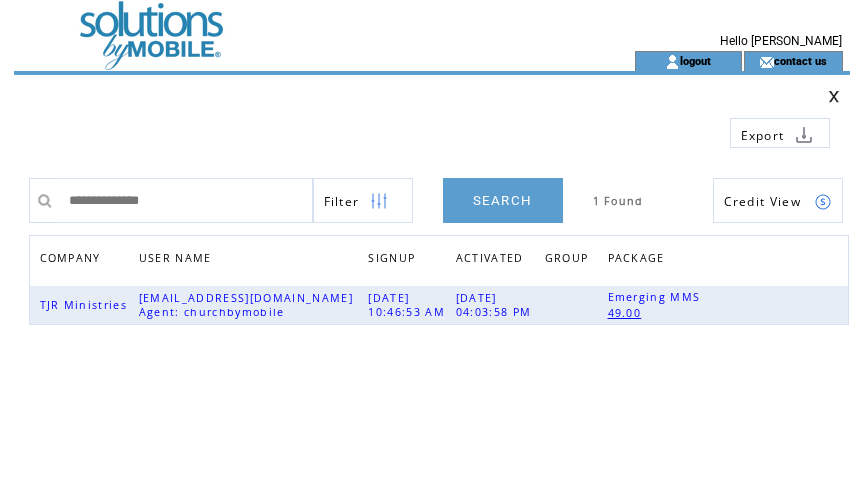 scroll, scrollTop: 0, scrollLeft: 0, axis: both 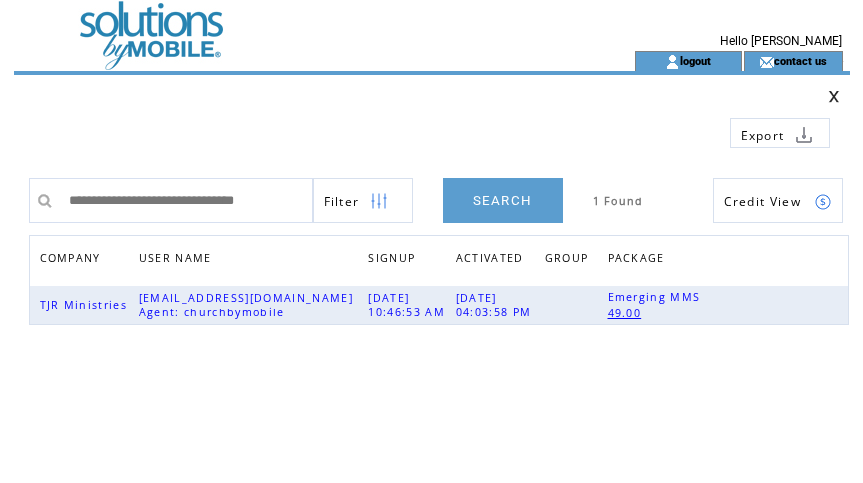 type on "**********" 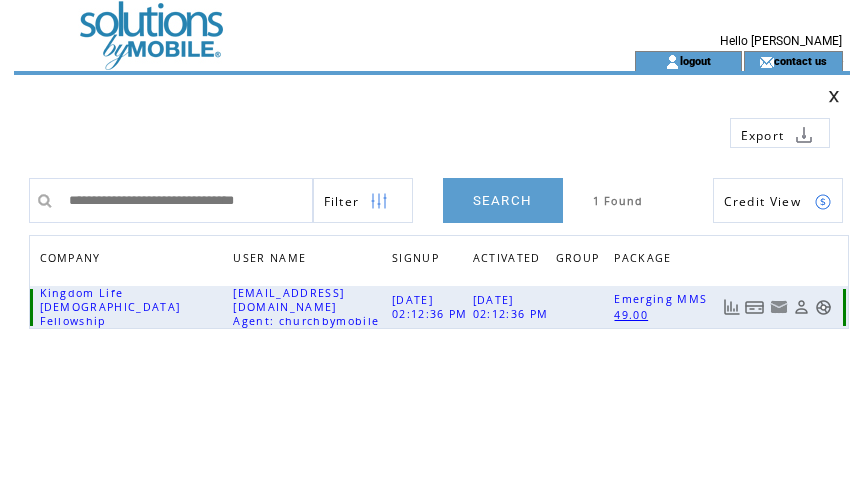 scroll, scrollTop: 0, scrollLeft: 0, axis: both 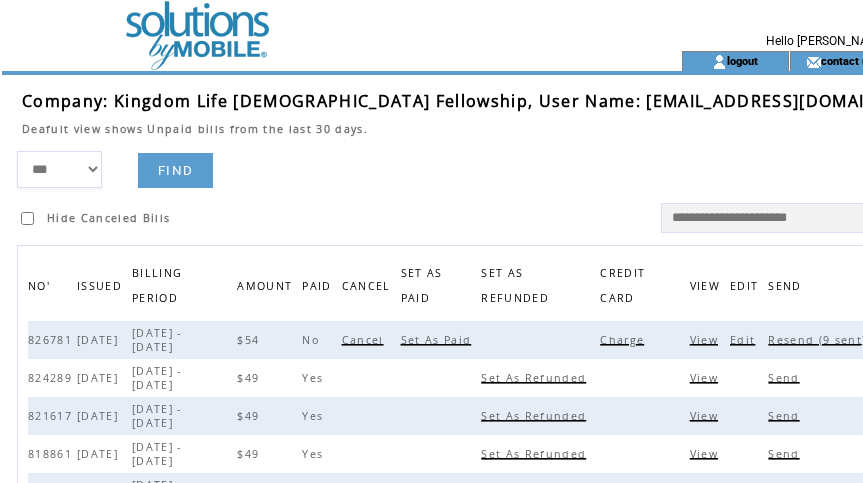 click on "Charge" at bounding box center [624, 340] 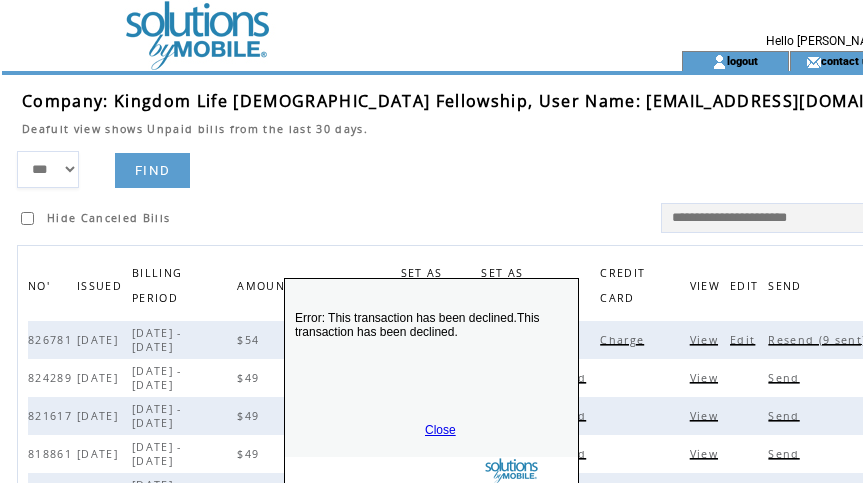 click on "Close" at bounding box center [440, 430] 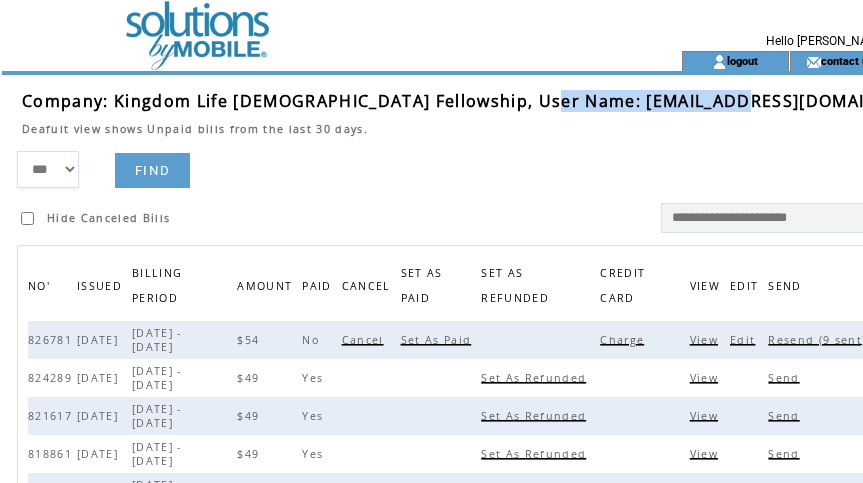 drag, startPoint x: 535, startPoint y: 103, endPoint x: 761, endPoint y: 99, distance: 226.0354 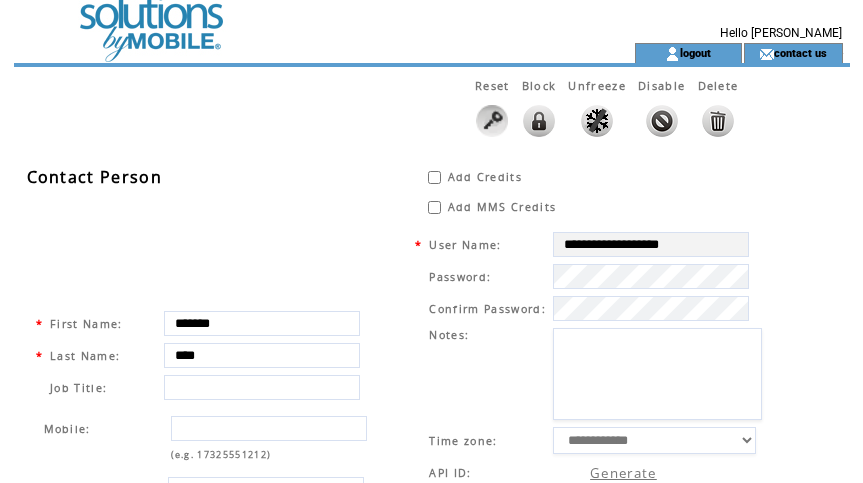 scroll, scrollTop: 0, scrollLeft: 0, axis: both 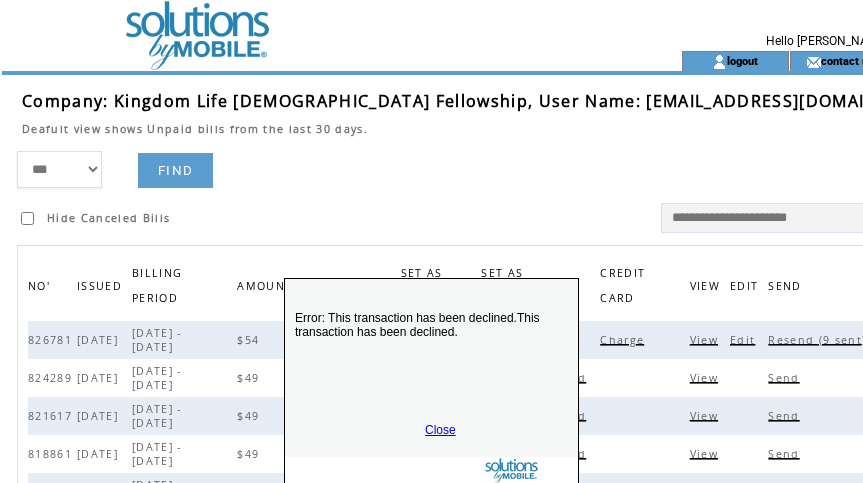 drag, startPoint x: 463, startPoint y: 134, endPoint x: 620, endPoint y: 125, distance: 157.25775 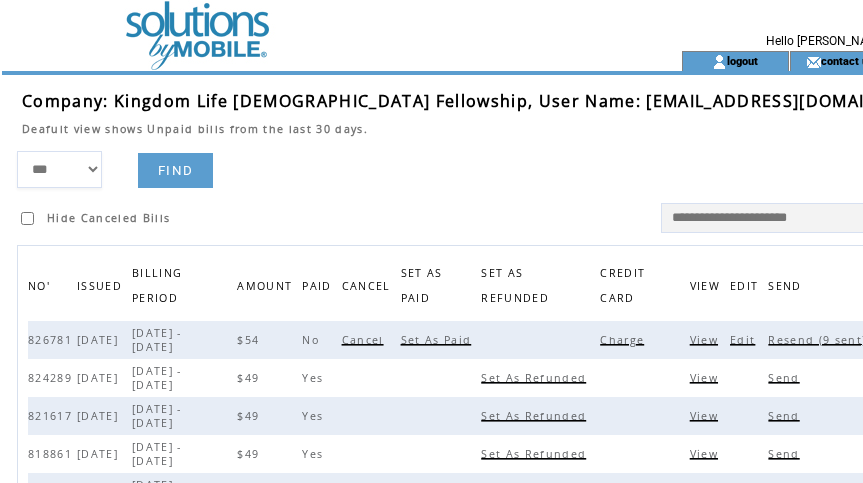 click at bounding box center (949, 101) 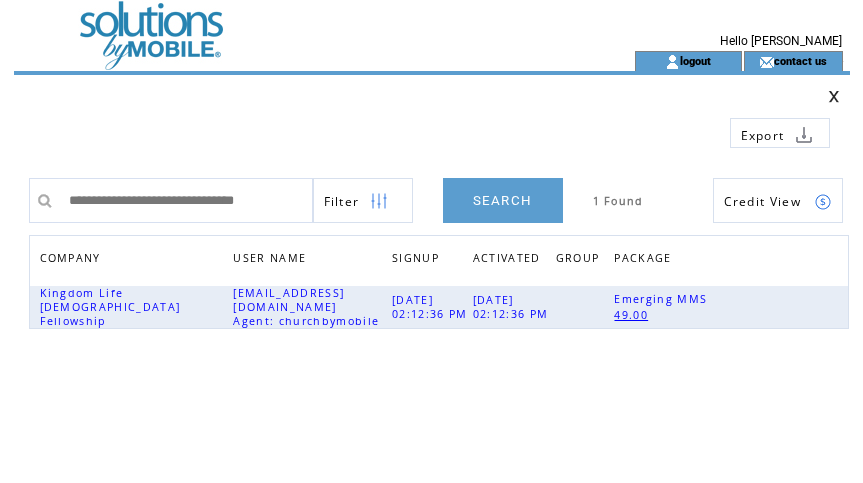 scroll, scrollTop: 0, scrollLeft: 0, axis: both 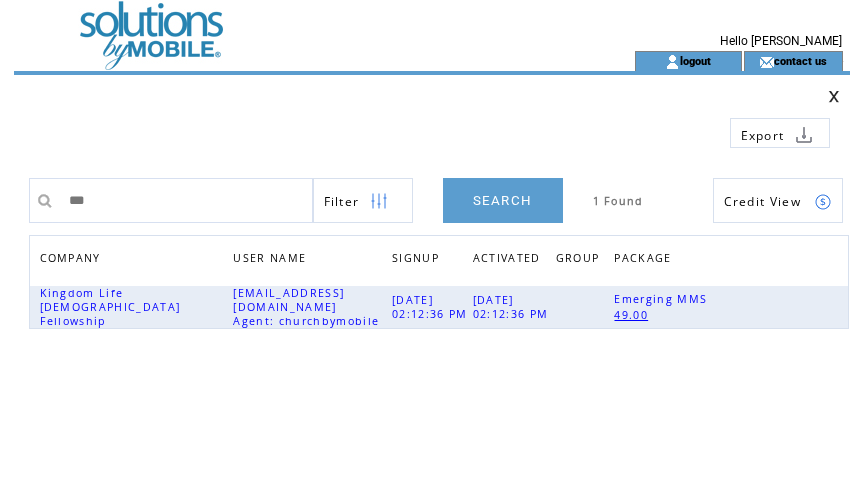 type on "***" 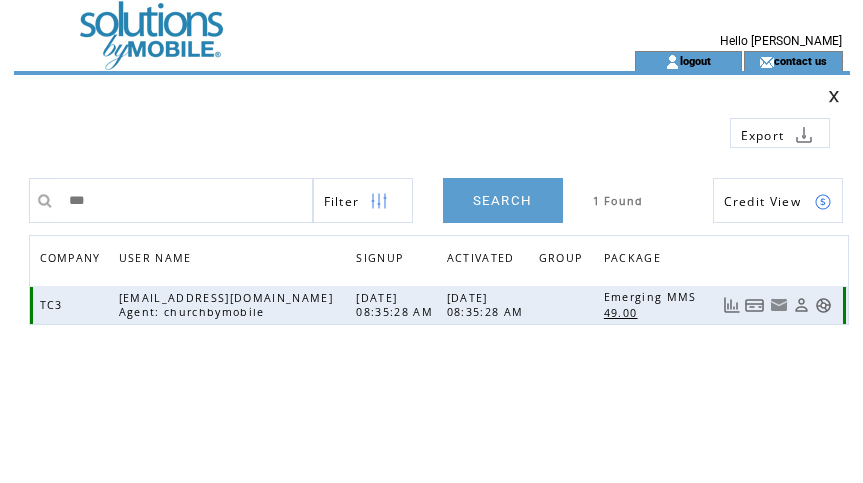 scroll, scrollTop: 0, scrollLeft: 0, axis: both 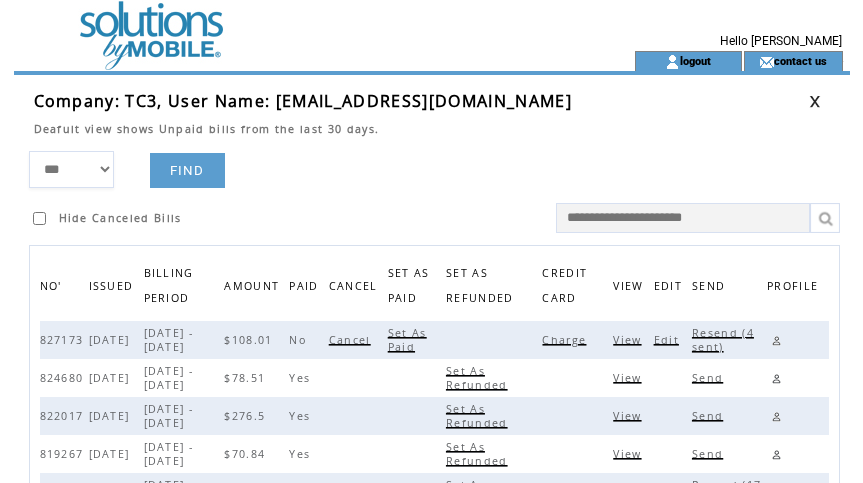 click on "Charge" at bounding box center (566, 340) 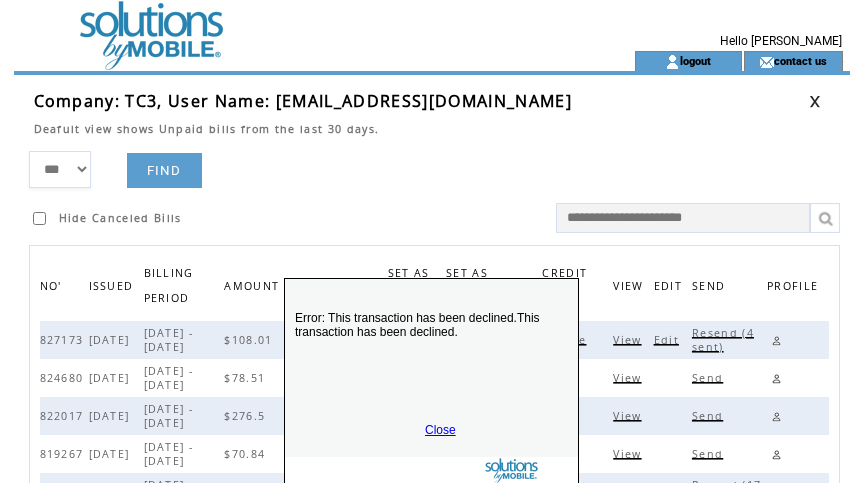 click on "Close" at bounding box center (440, 430) 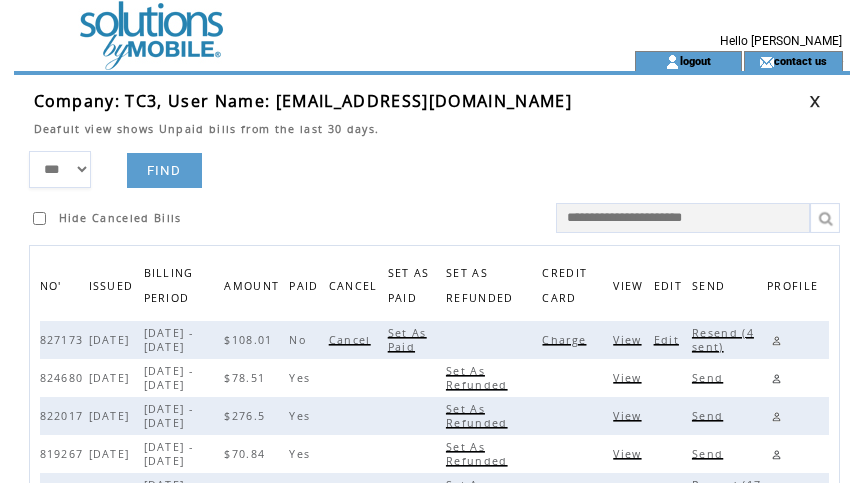 click on "Resend (4 sent)" at bounding box center [729, 340] 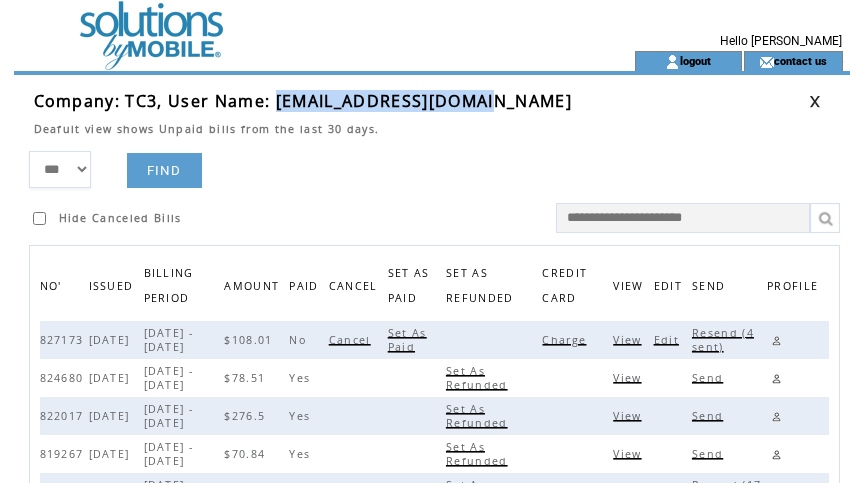 drag, startPoint x: 273, startPoint y: 98, endPoint x: 495, endPoint y: 98, distance: 222 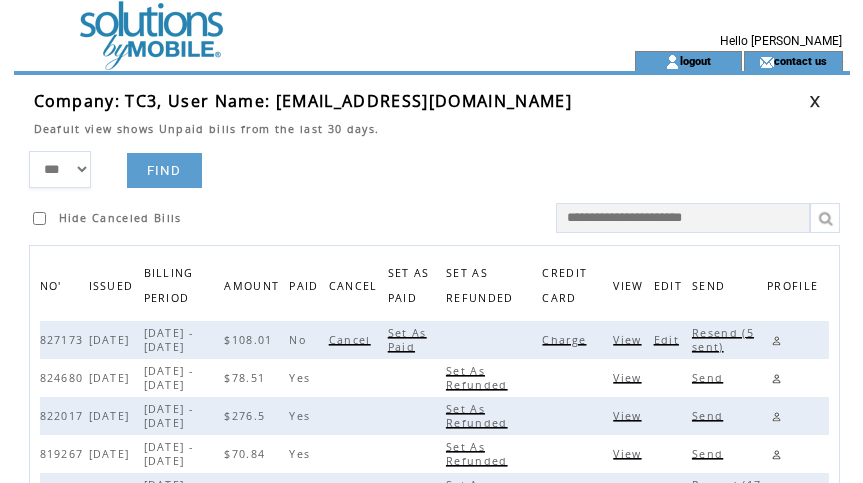 click on "Deafult view shows Unpaid bills from the last 30 days." at bounding box center (421, 124) 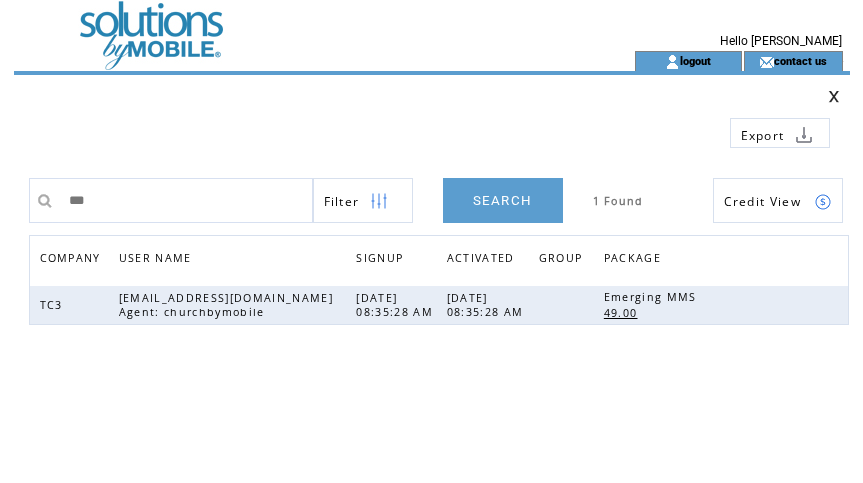 scroll, scrollTop: 0, scrollLeft: 0, axis: both 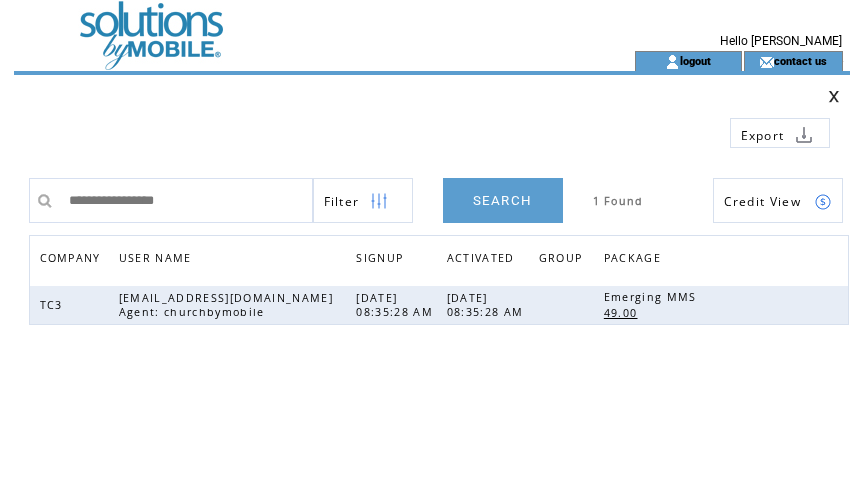 type on "**********" 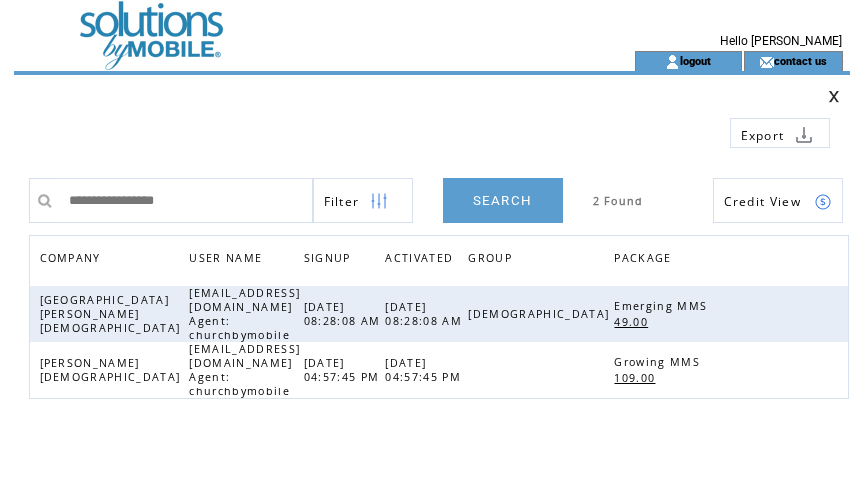 scroll, scrollTop: 0, scrollLeft: 0, axis: both 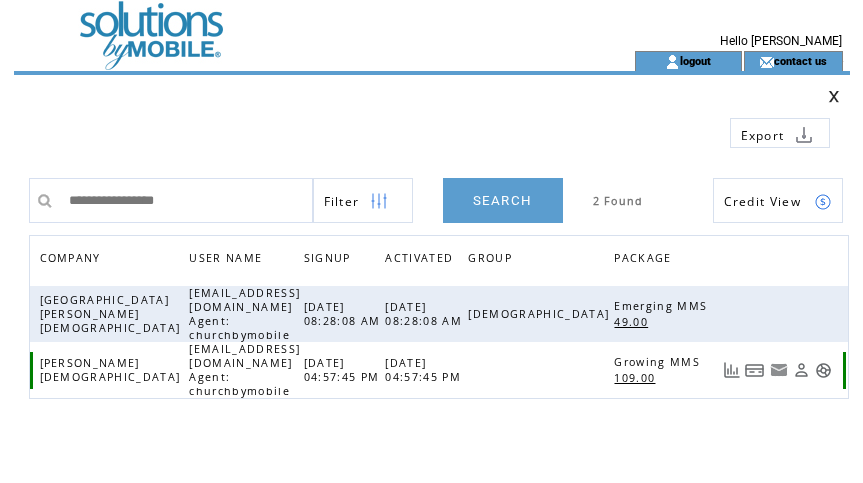 click at bounding box center [755, 370] 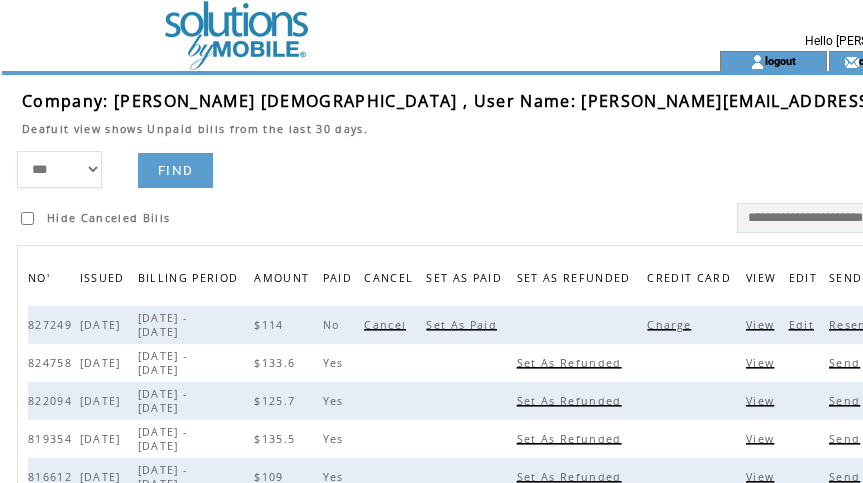 scroll, scrollTop: 0, scrollLeft: 0, axis: both 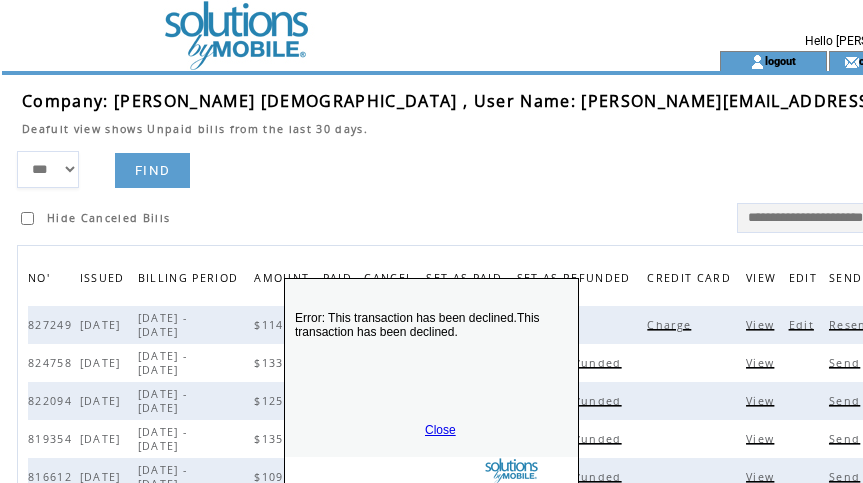 drag, startPoint x: 442, startPoint y: 427, endPoint x: 465, endPoint y: 410, distance: 28.600698 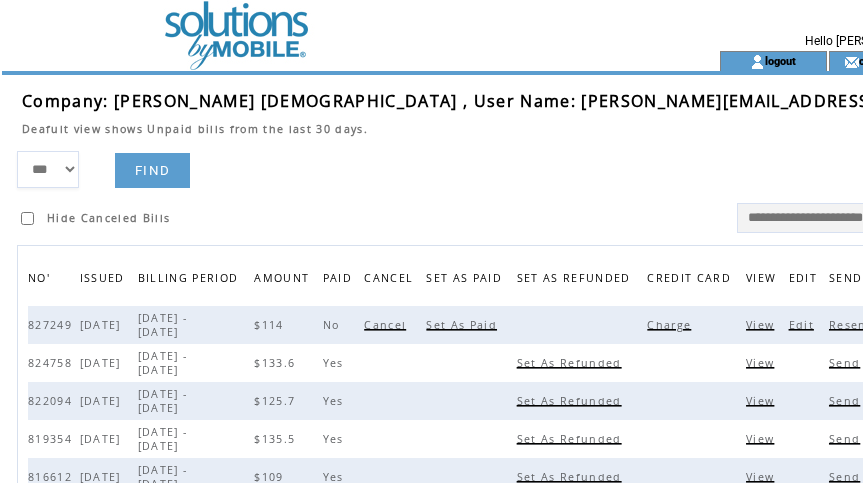 click on "Resend (4 sent)" at bounding box center (887, 325) 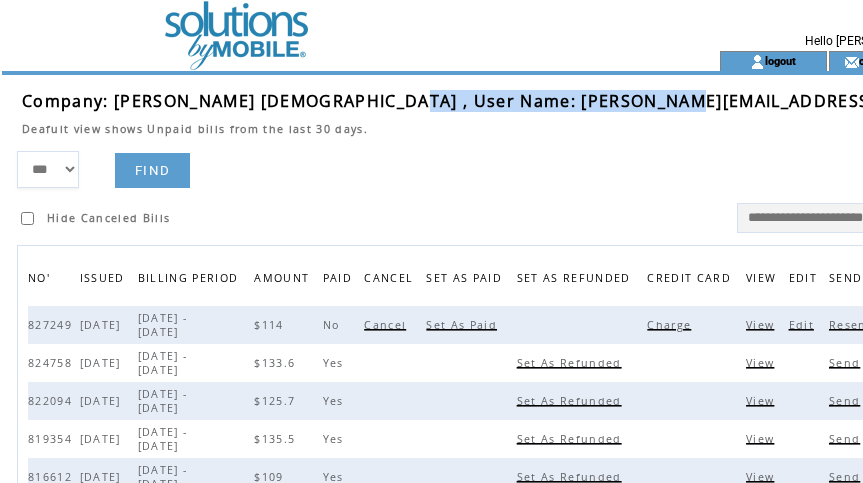 drag, startPoint x: 388, startPoint y: 106, endPoint x: 684, endPoint y: 111, distance: 296.04224 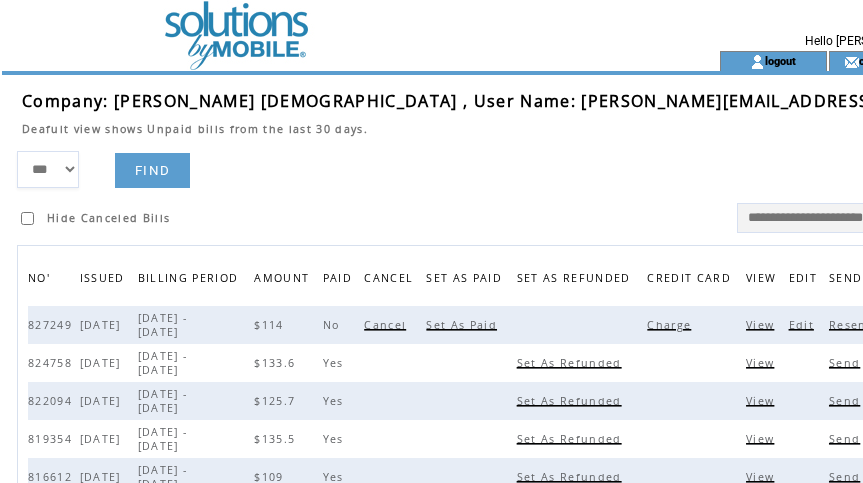 click on "Deafult view shows Unpaid bills from the last 30 days." at bounding box center (520, 124) 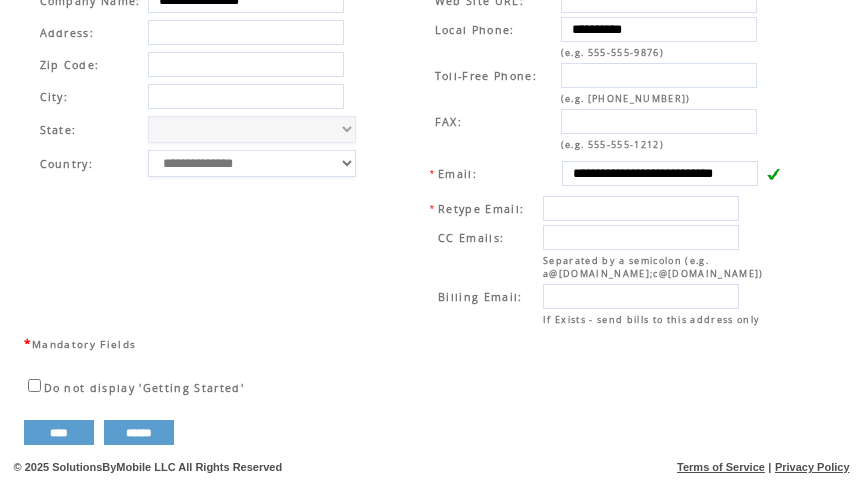 scroll, scrollTop: 770, scrollLeft: 0, axis: vertical 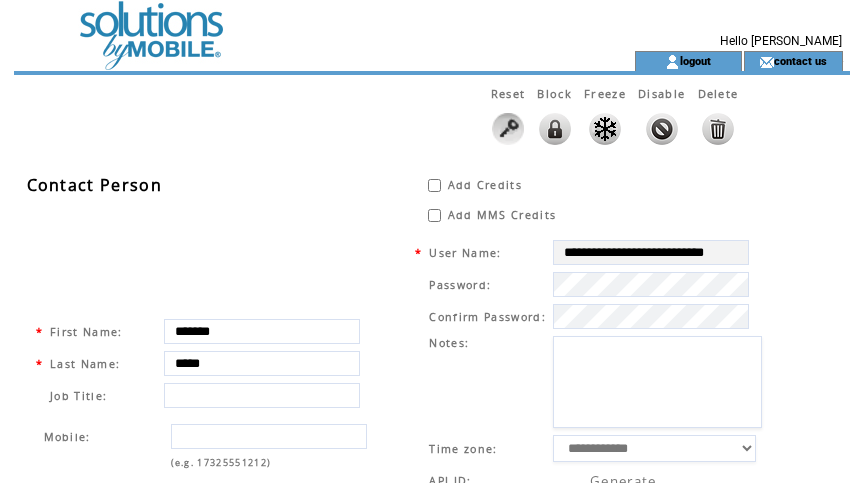click at bounding box center (288, 25) 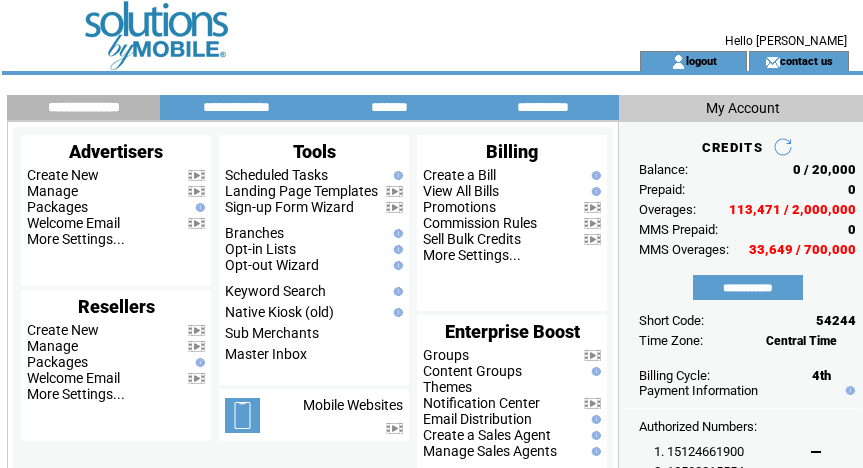 scroll, scrollTop: 0, scrollLeft: 0, axis: both 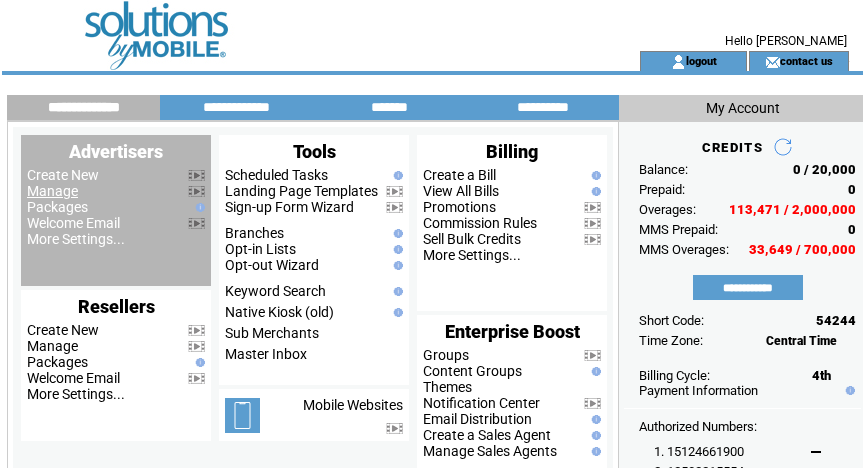 click on "Manage" at bounding box center [52, 191] 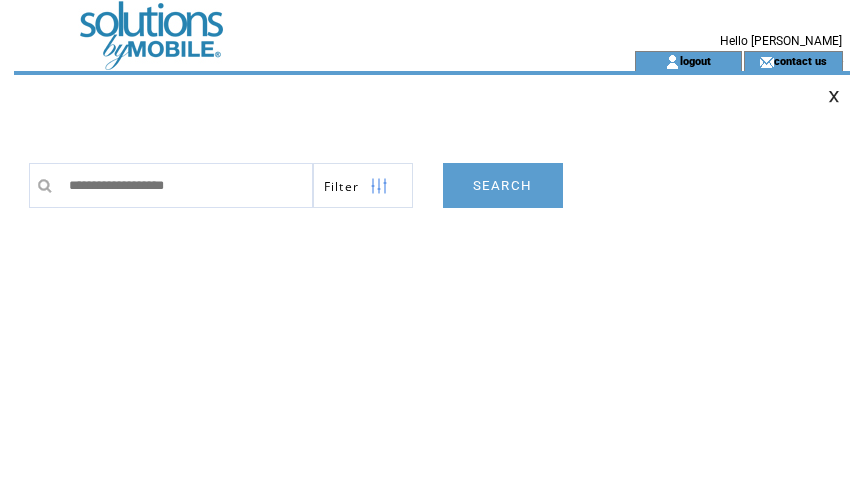 scroll, scrollTop: 0, scrollLeft: 0, axis: both 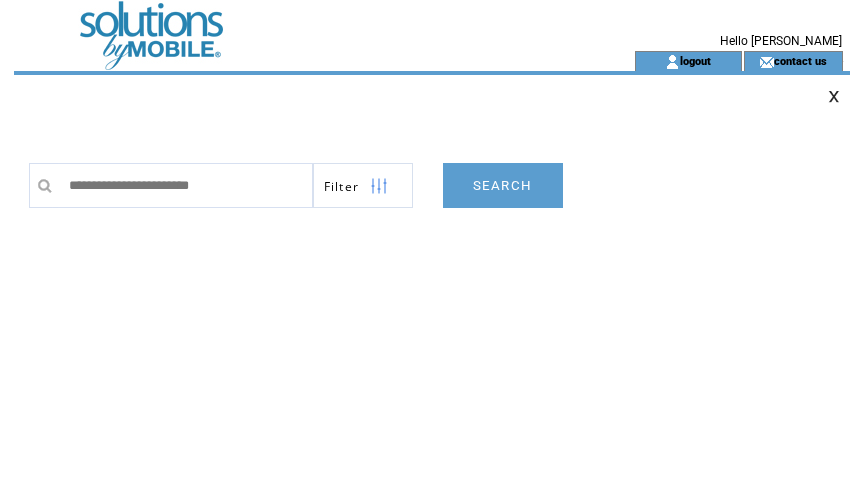 type on "**********" 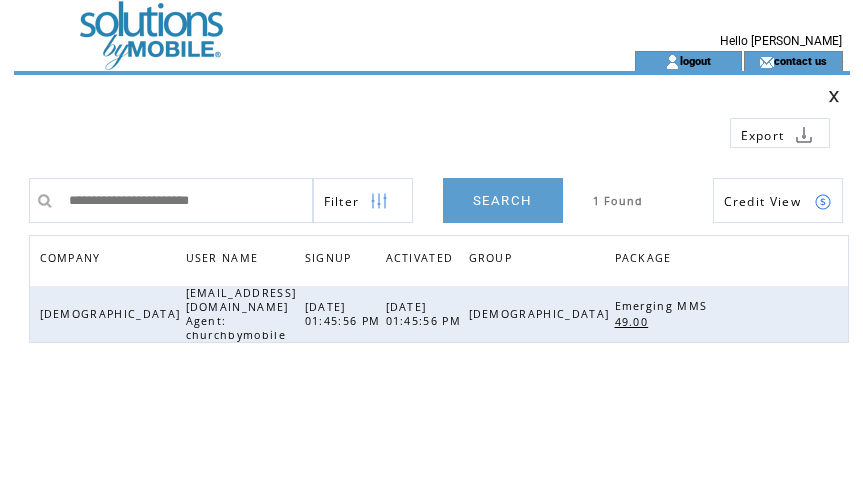 scroll, scrollTop: 0, scrollLeft: 0, axis: both 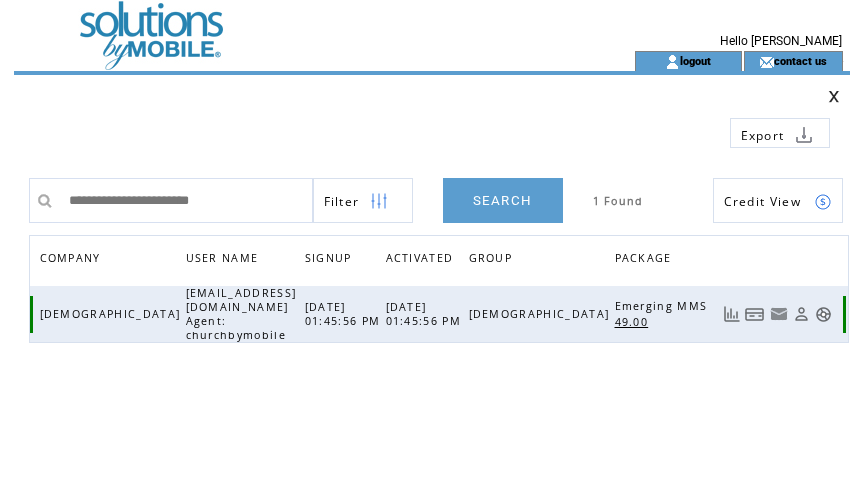 click at bounding box center (755, 314) 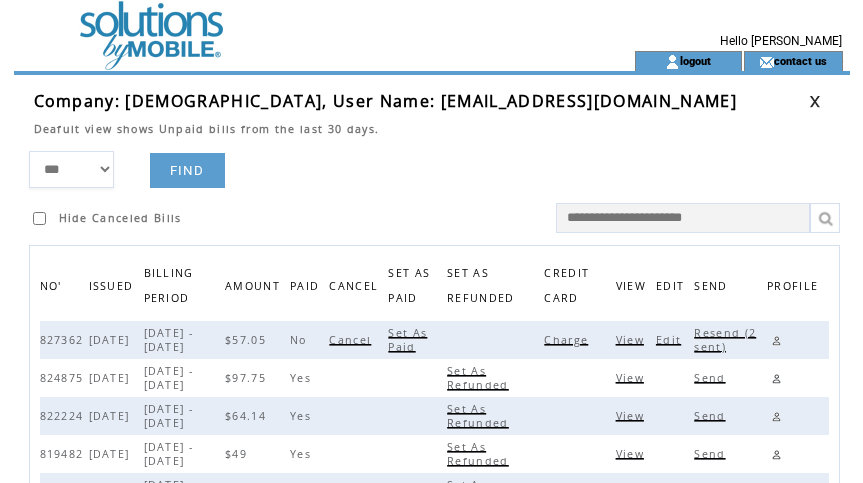 scroll, scrollTop: 0, scrollLeft: 0, axis: both 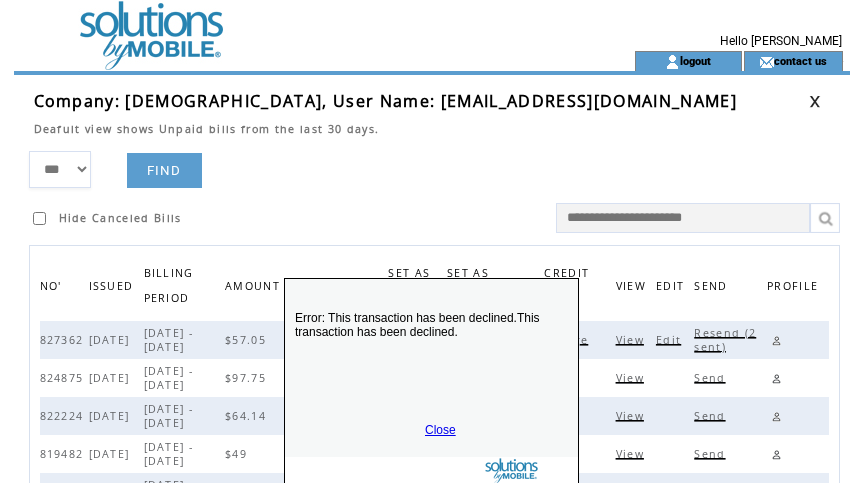 click on "Close" at bounding box center (440, 430) 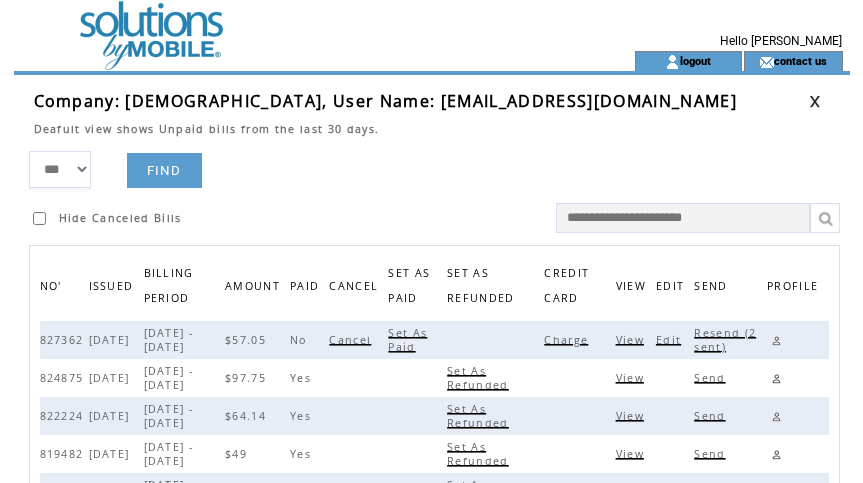 click on "Edit" at bounding box center (671, 340) 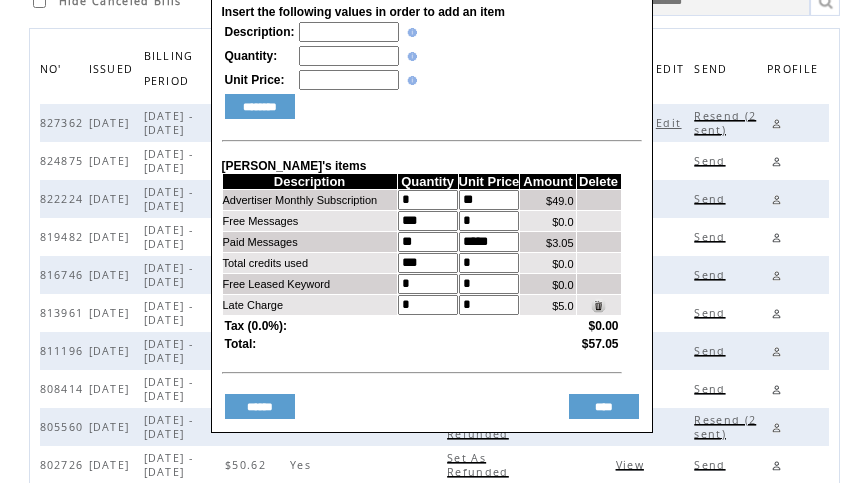 scroll, scrollTop: 227, scrollLeft: 0, axis: vertical 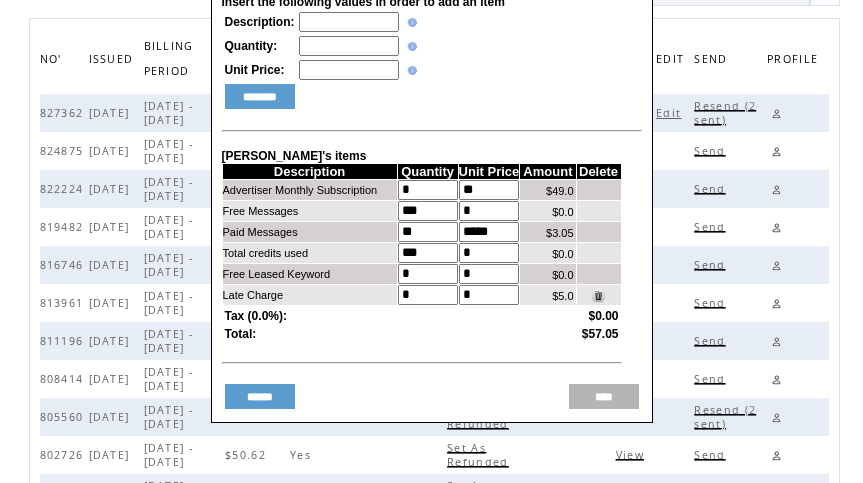 drag, startPoint x: 598, startPoint y: 414, endPoint x: 659, endPoint y: 404, distance: 61.81424 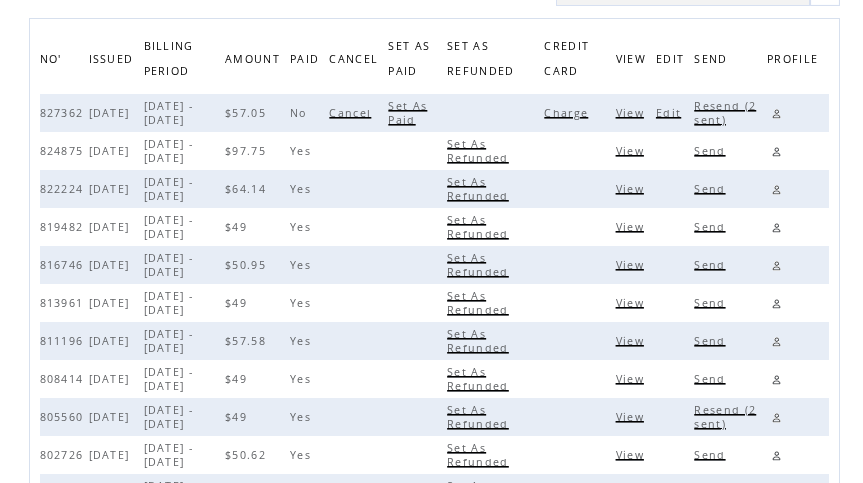 click on "Resend (2 sent)" at bounding box center [725, 113] 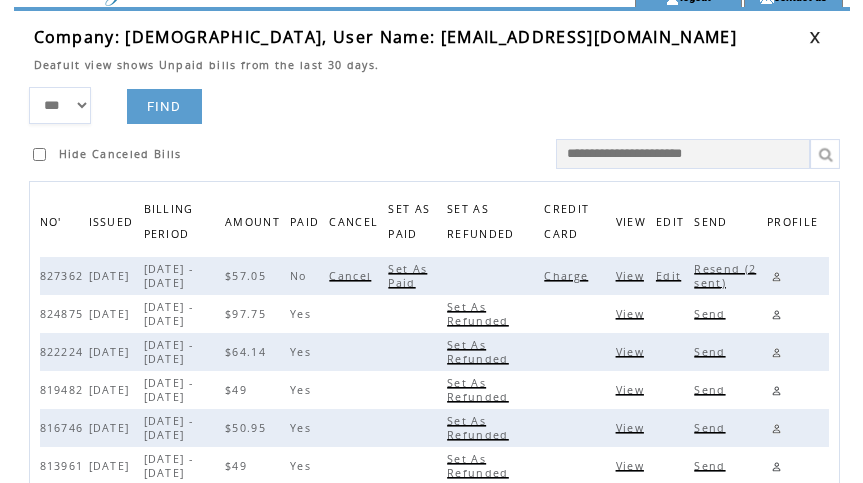 scroll, scrollTop: 0, scrollLeft: 0, axis: both 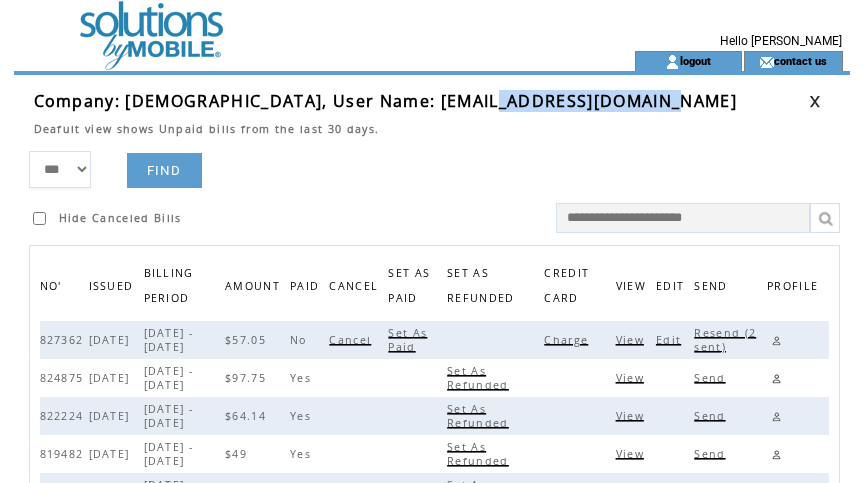 drag, startPoint x: 477, startPoint y: 101, endPoint x: 667, endPoint y: 104, distance: 190.02368 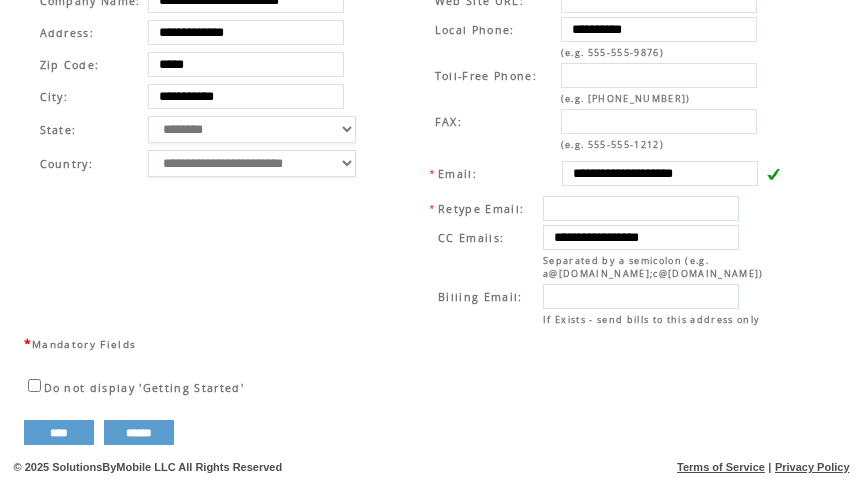 scroll, scrollTop: 770, scrollLeft: 0, axis: vertical 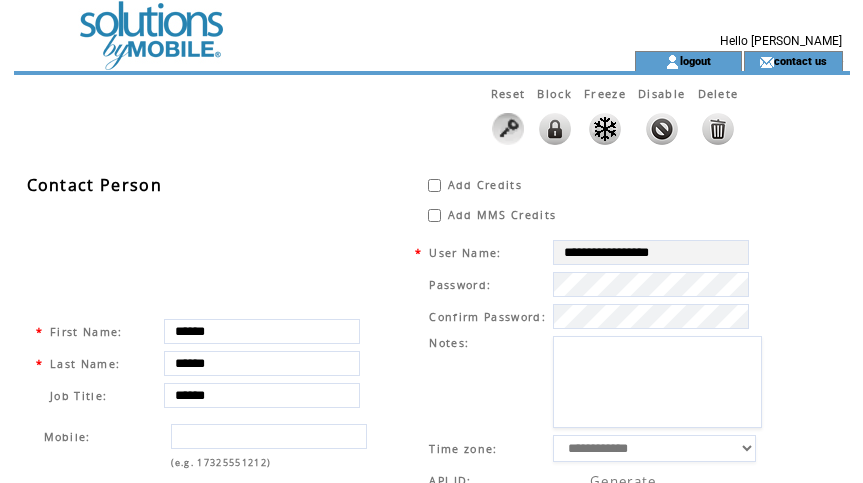 click at bounding box center (288, 25) 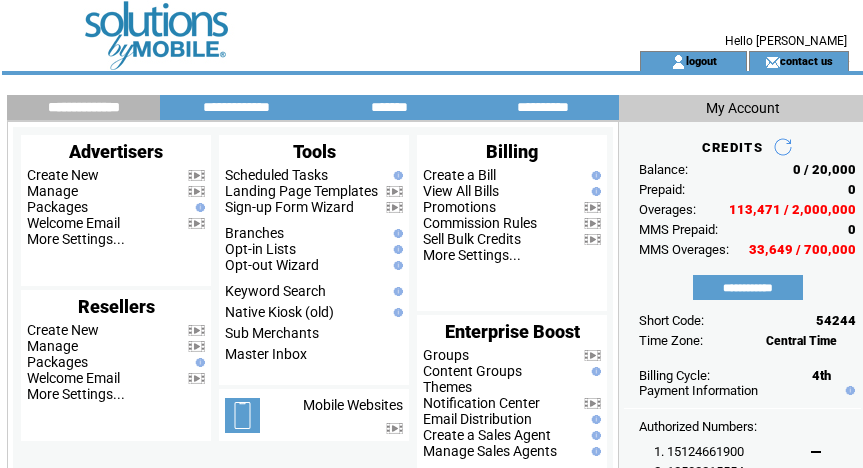 scroll, scrollTop: 0, scrollLeft: 0, axis: both 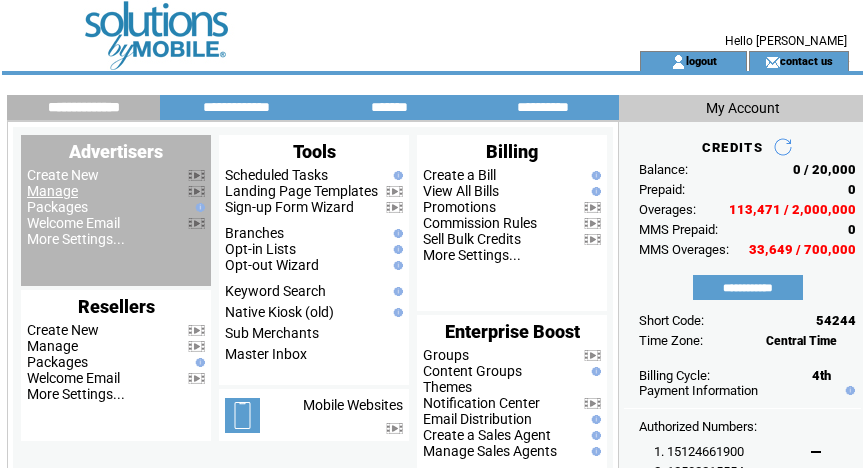click on "Manage" at bounding box center [52, 191] 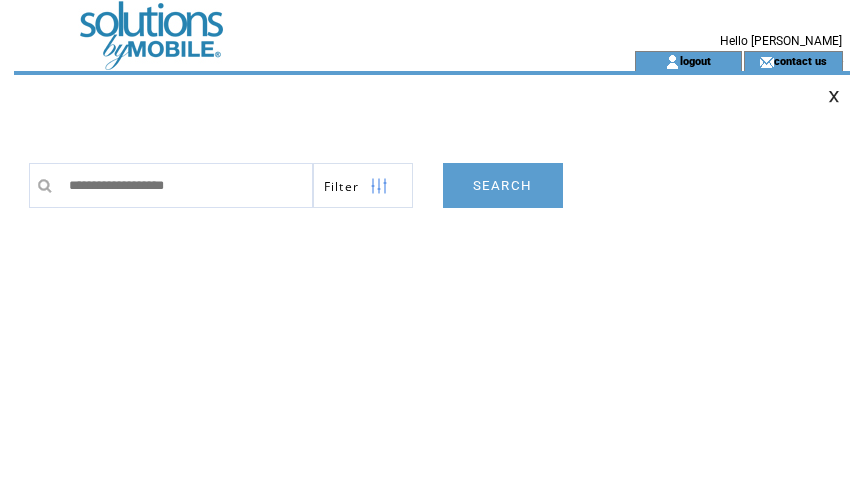 scroll, scrollTop: 0, scrollLeft: 0, axis: both 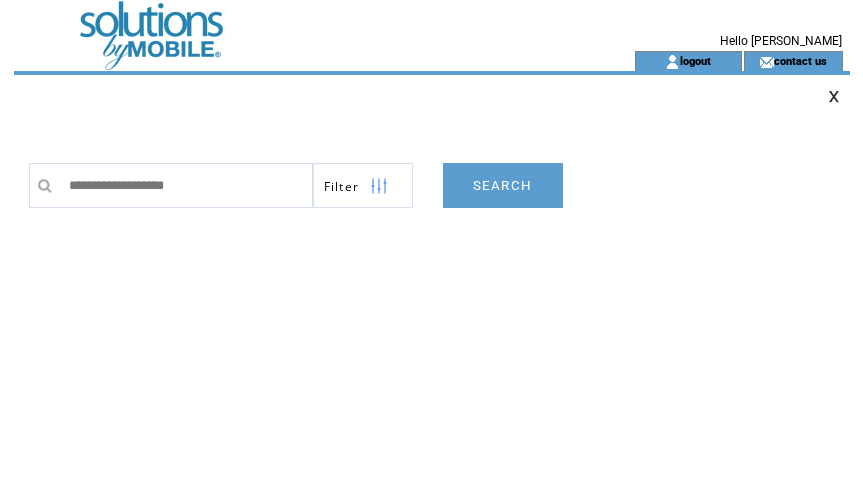 type on "**********" 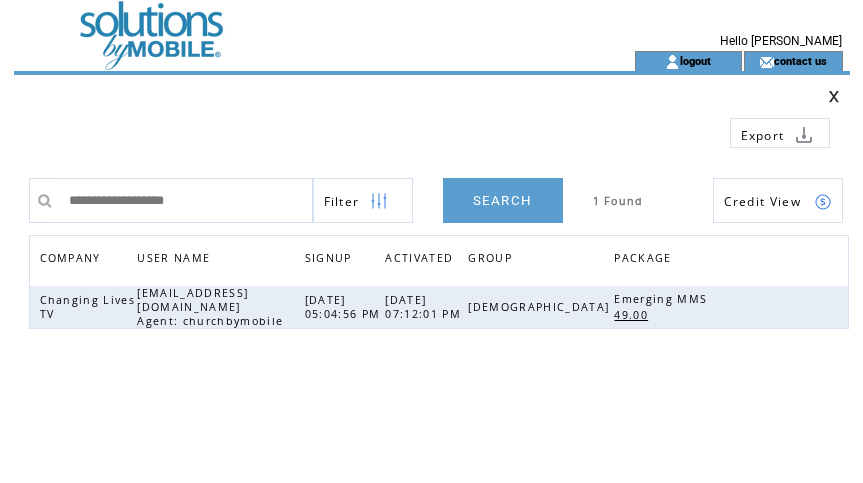 scroll, scrollTop: 0, scrollLeft: 0, axis: both 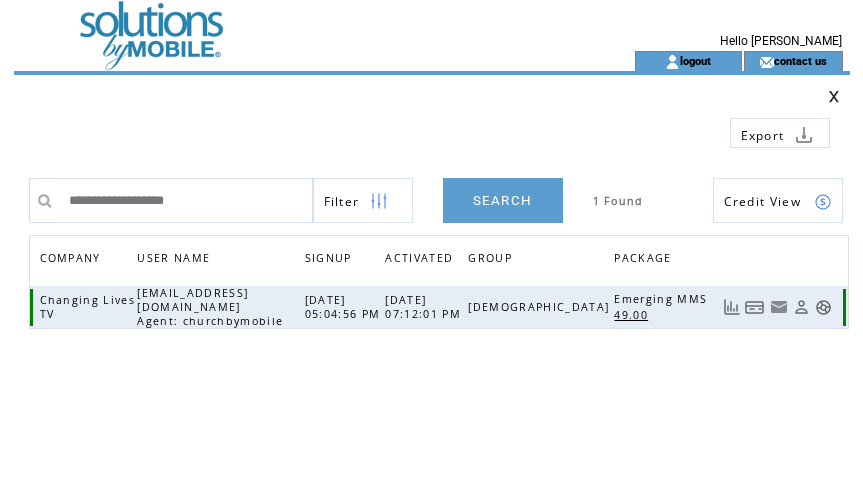 click at bounding box center [755, 307] 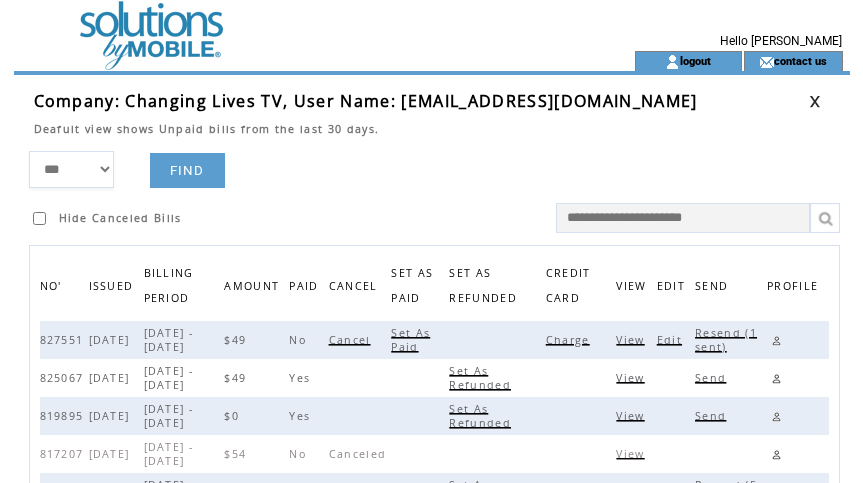 scroll, scrollTop: 0, scrollLeft: 0, axis: both 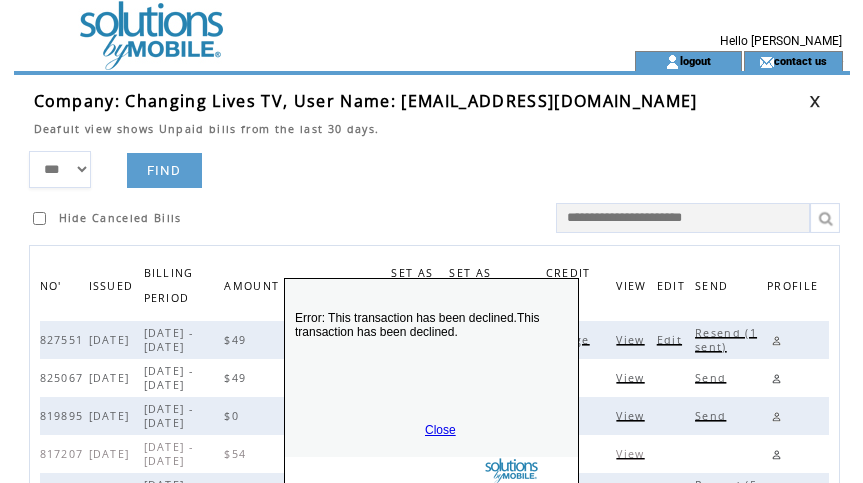 click on "Close" at bounding box center [440, 430] 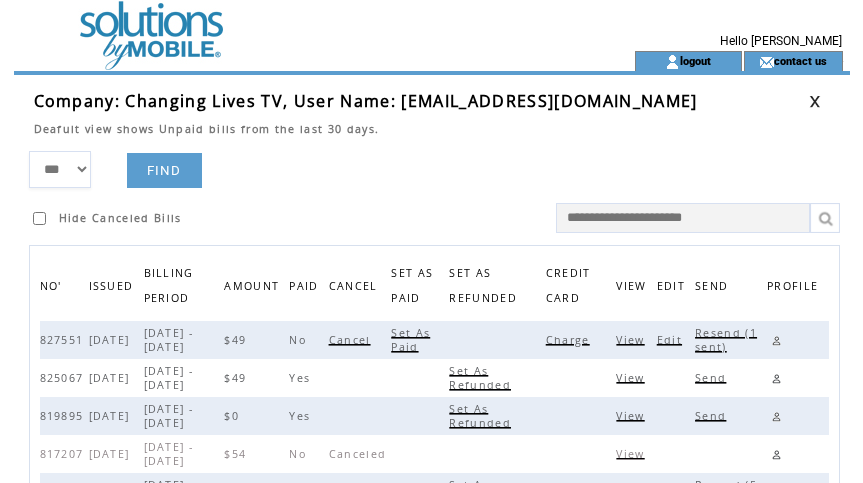 click on "Resend (1 sent)" at bounding box center [726, 340] 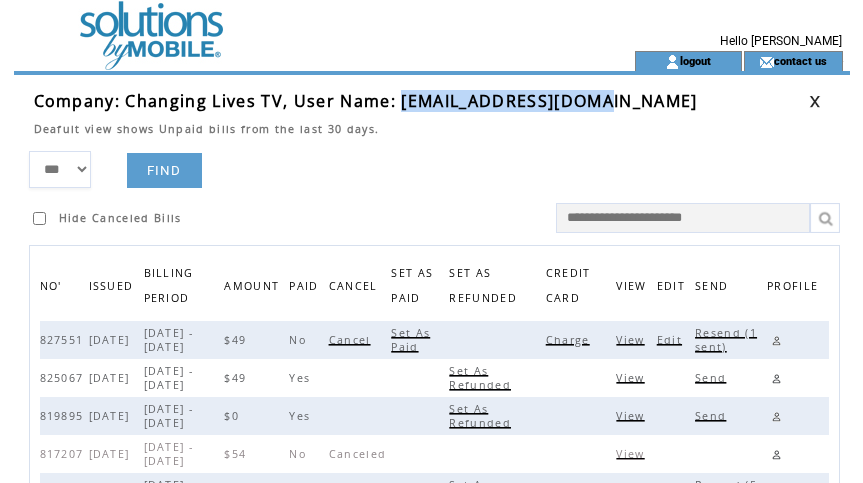 drag, startPoint x: 399, startPoint y: 93, endPoint x: 612, endPoint y: 106, distance: 213.39635 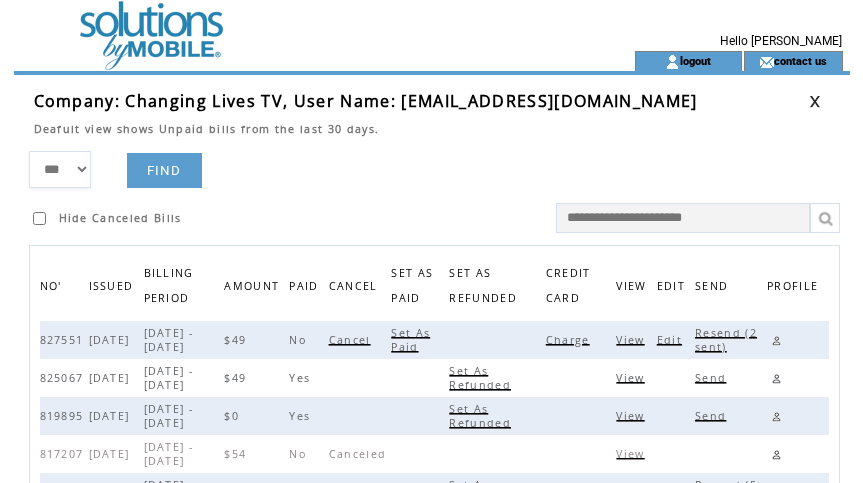 click on "Deafult view shows Unpaid bills from the last 30 days." at bounding box center [421, 124] 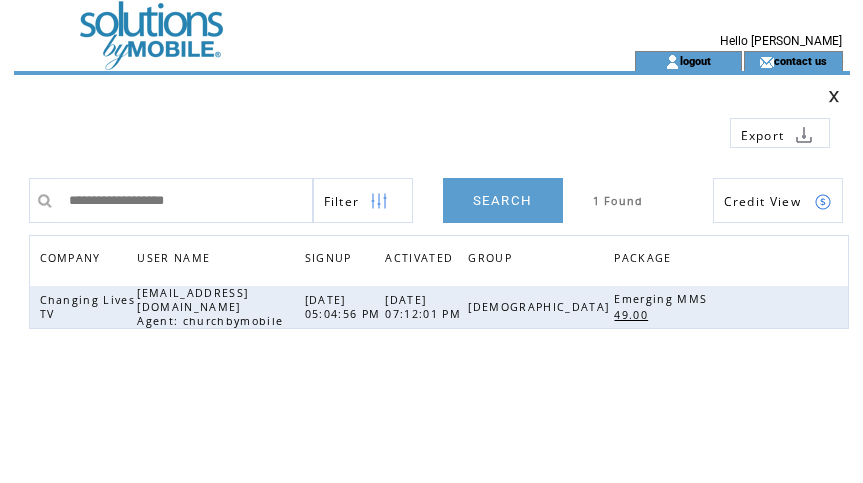 scroll, scrollTop: 0, scrollLeft: 0, axis: both 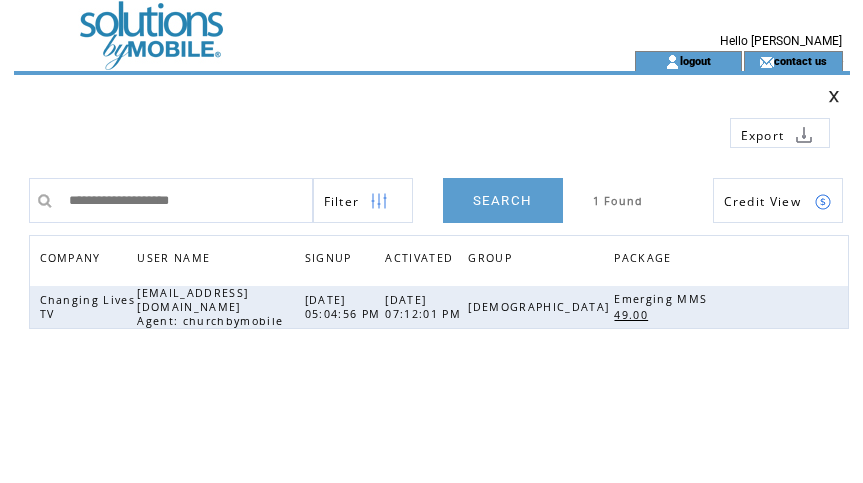 type on "**********" 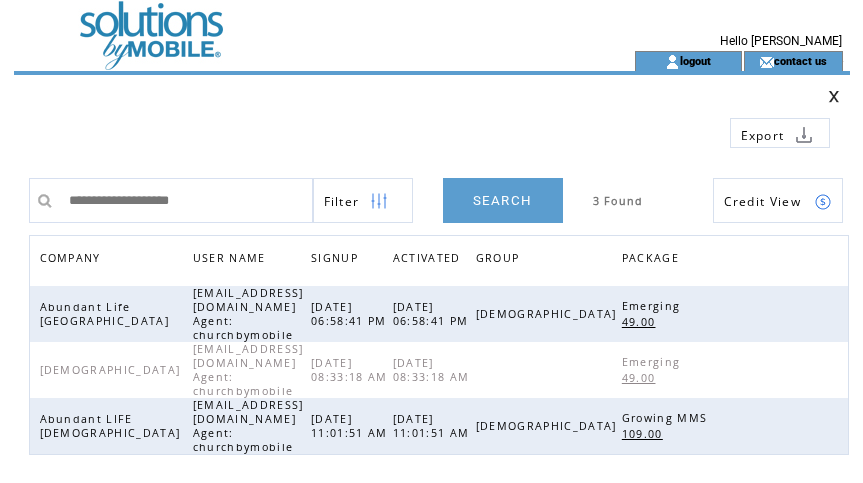 scroll, scrollTop: 0, scrollLeft: 0, axis: both 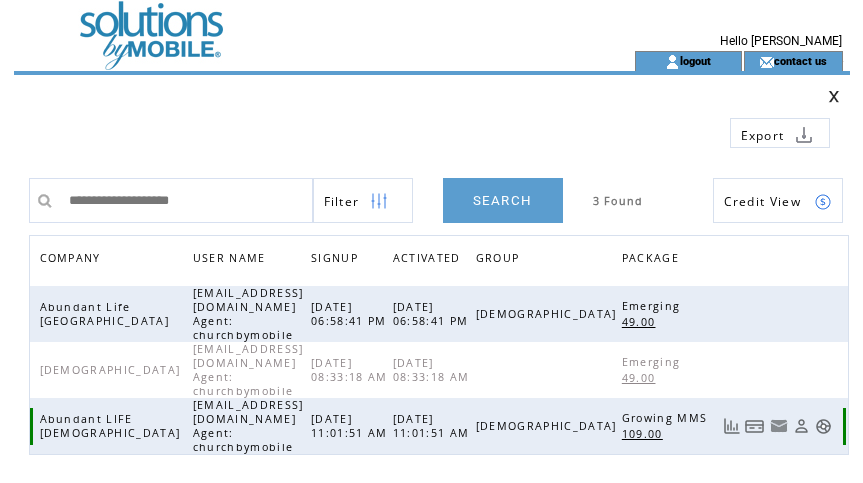 click at bounding box center [755, 426] 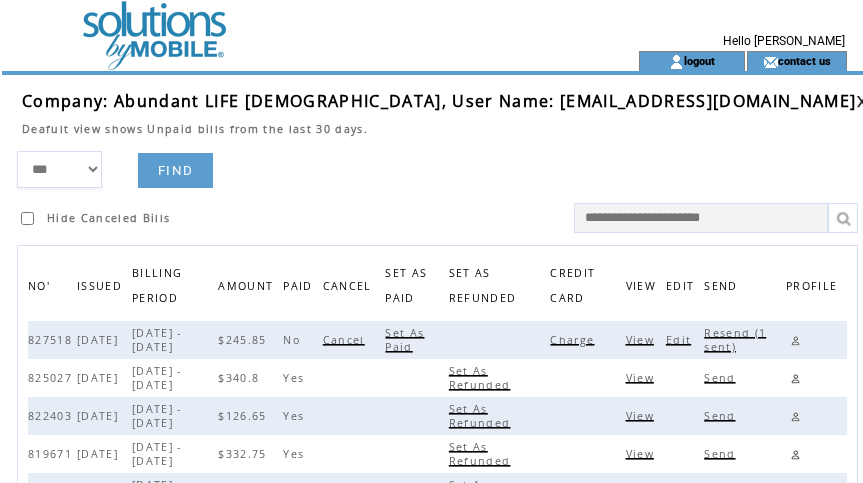 scroll, scrollTop: 0, scrollLeft: 0, axis: both 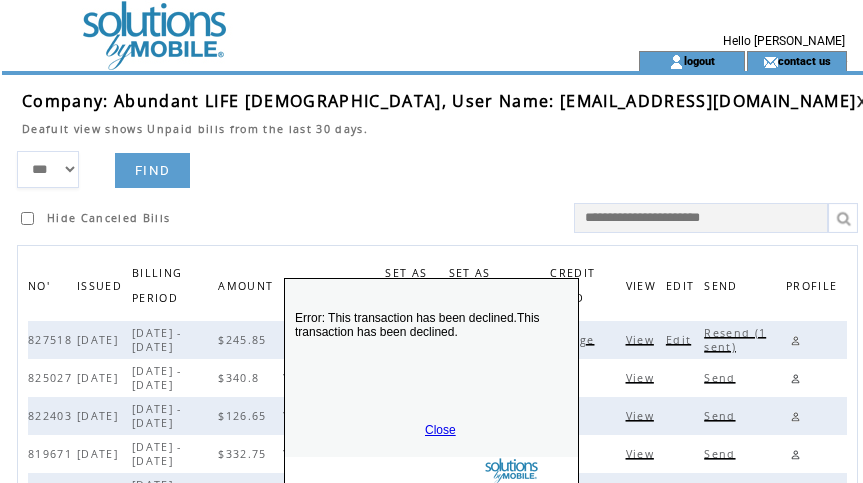 click on "Close" at bounding box center [440, 430] 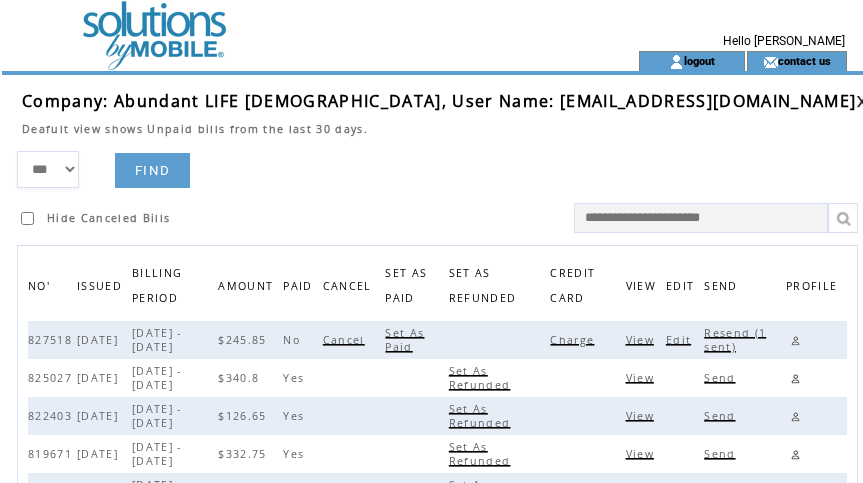 click on "Resend (1 sent)" at bounding box center [735, 340] 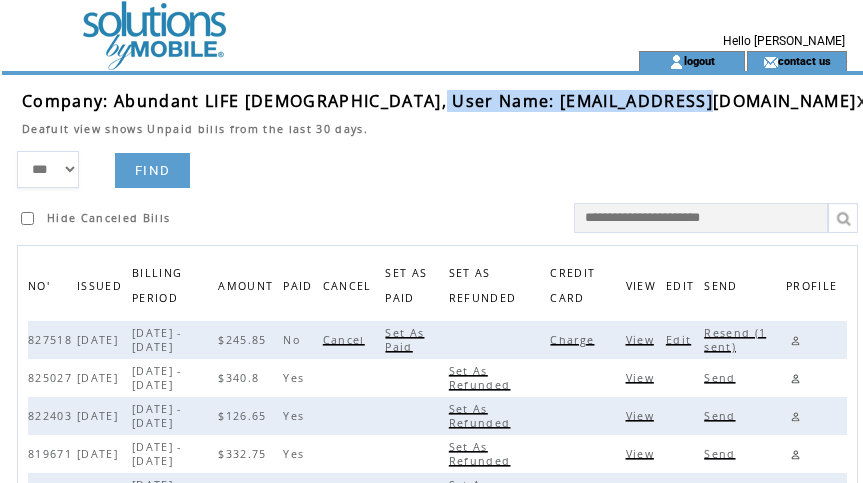 drag, startPoint x: 438, startPoint y: 99, endPoint x: 696, endPoint y: 100, distance: 258.00195 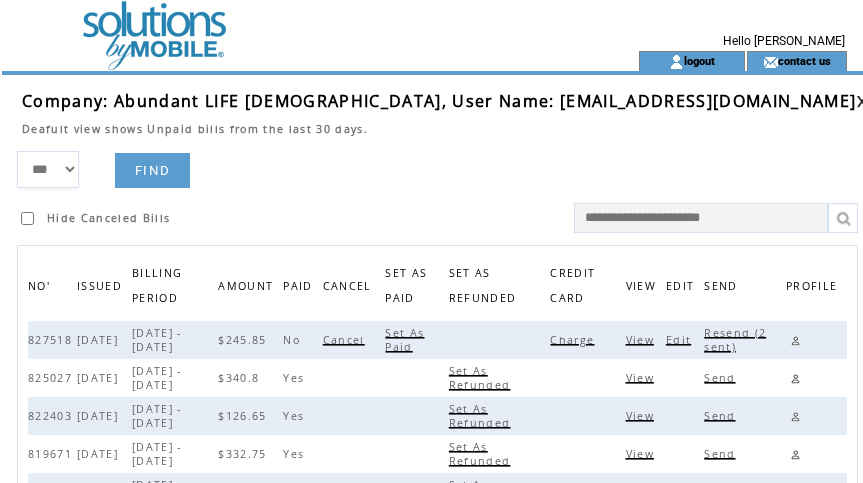 click at bounding box center (862, 101) 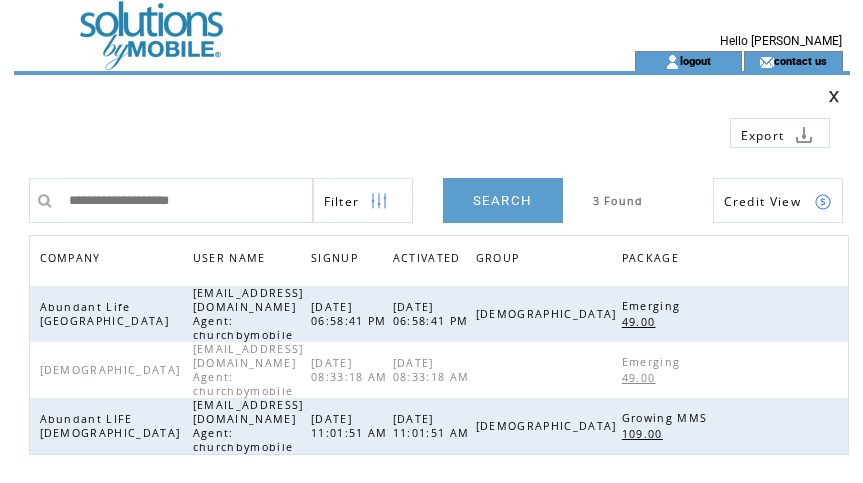 scroll, scrollTop: 0, scrollLeft: 0, axis: both 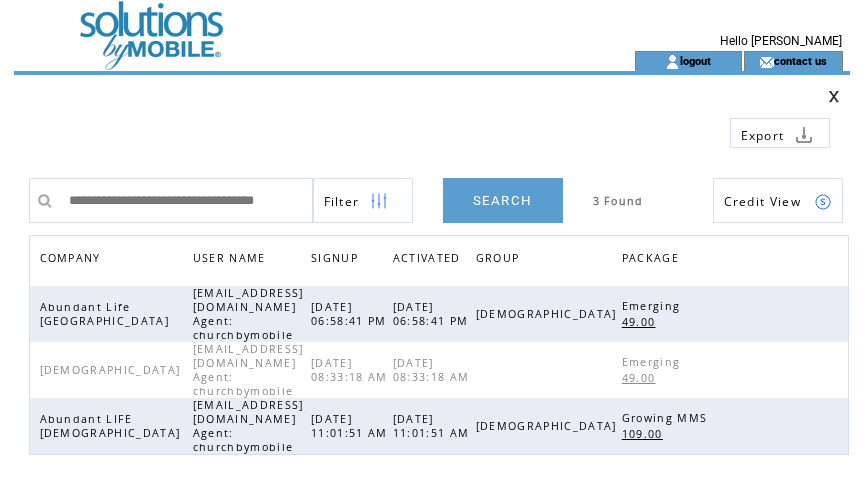type on "**********" 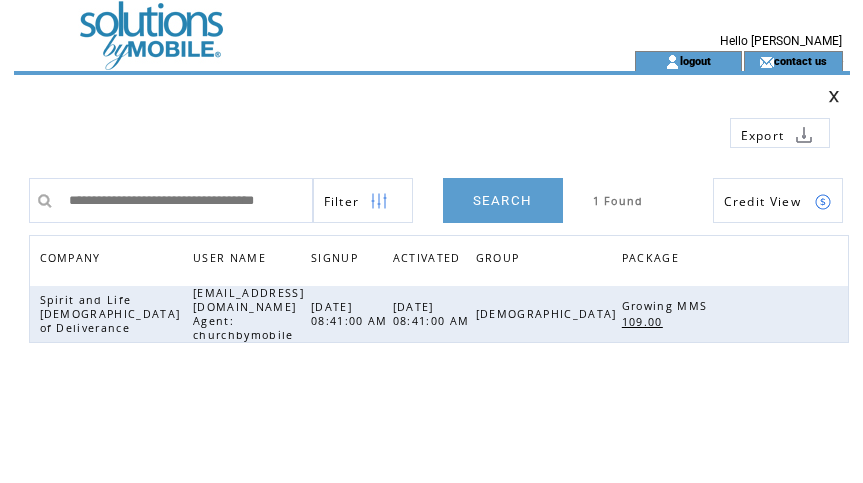 scroll, scrollTop: 0, scrollLeft: 0, axis: both 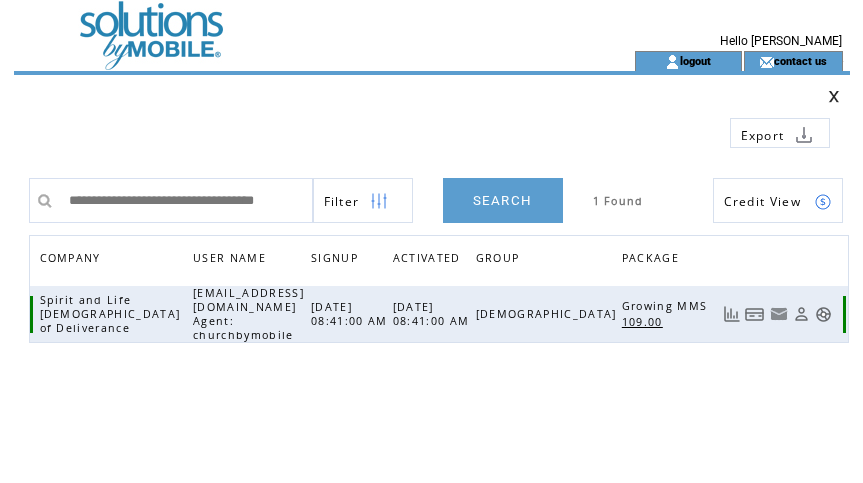 click at bounding box center [755, 314] 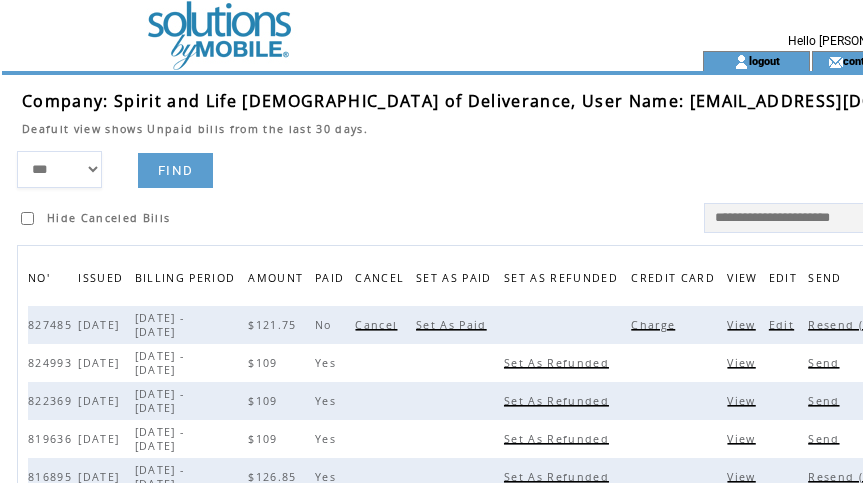 scroll, scrollTop: 0, scrollLeft: 0, axis: both 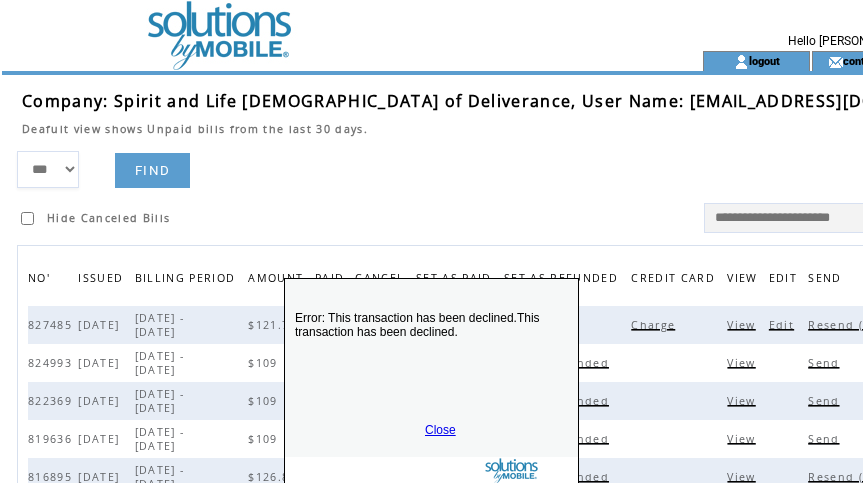 click on "Close" at bounding box center [440, 430] 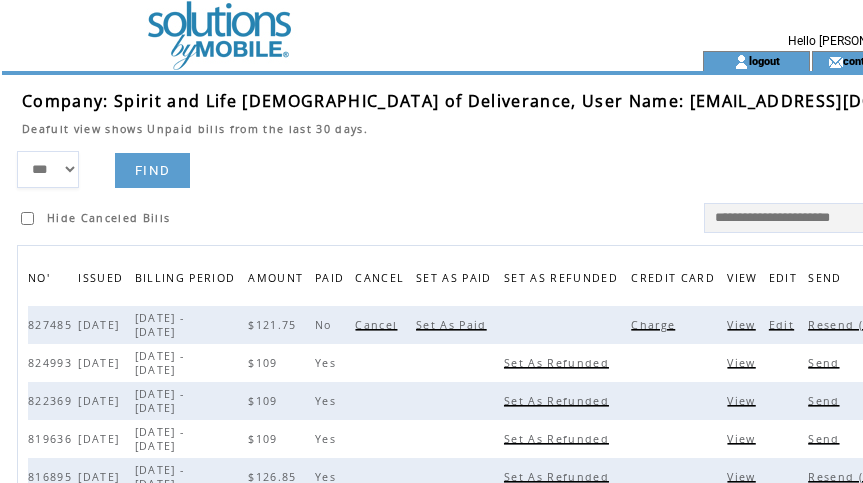 click on "Resend (1 sent)" at bounding box center (859, 325) 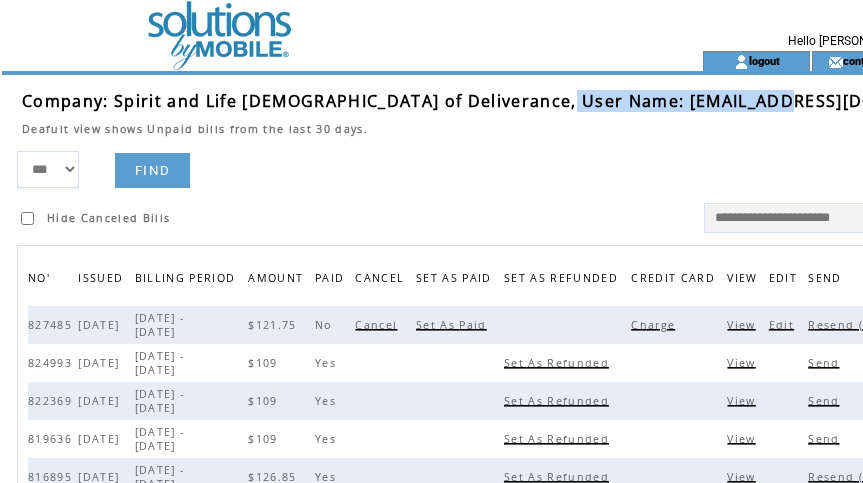 drag, startPoint x: 565, startPoint y: 106, endPoint x: 777, endPoint y: 101, distance: 212.05896 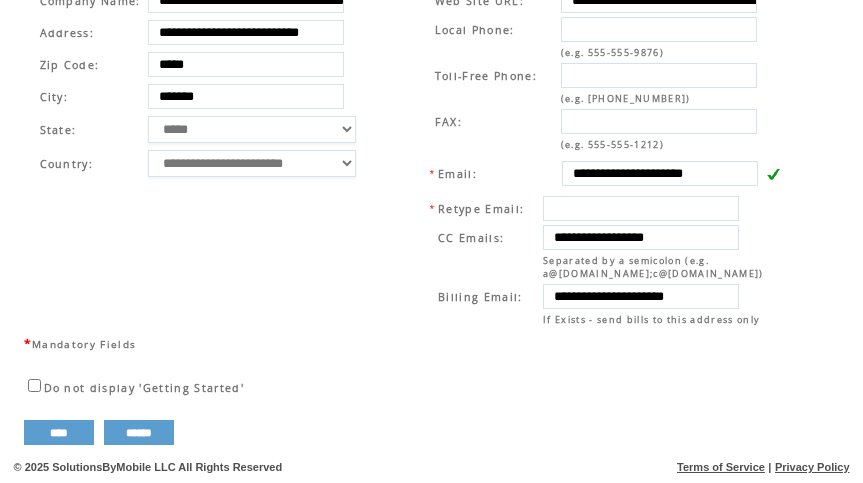 scroll, scrollTop: 770, scrollLeft: 0, axis: vertical 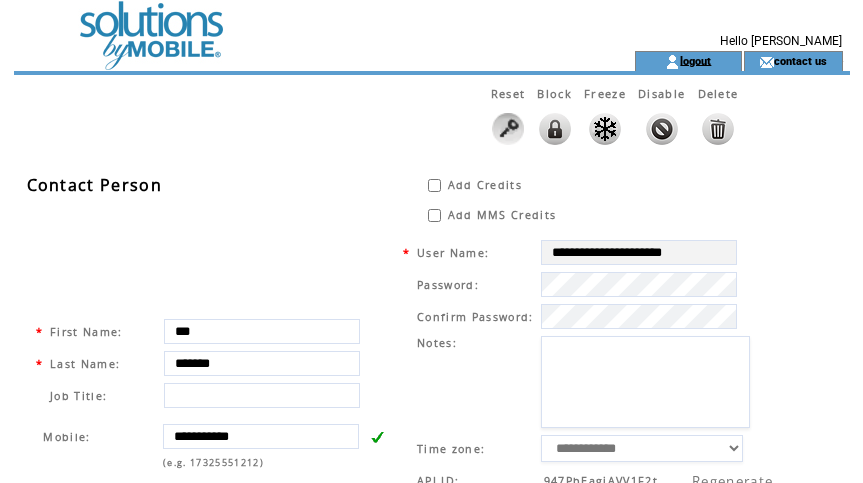 click on "logout" at bounding box center [695, 60] 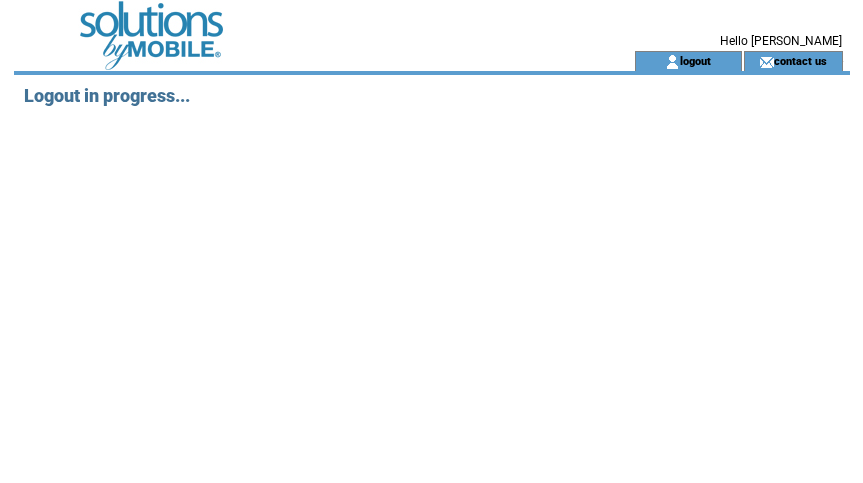 scroll, scrollTop: 0, scrollLeft: 0, axis: both 